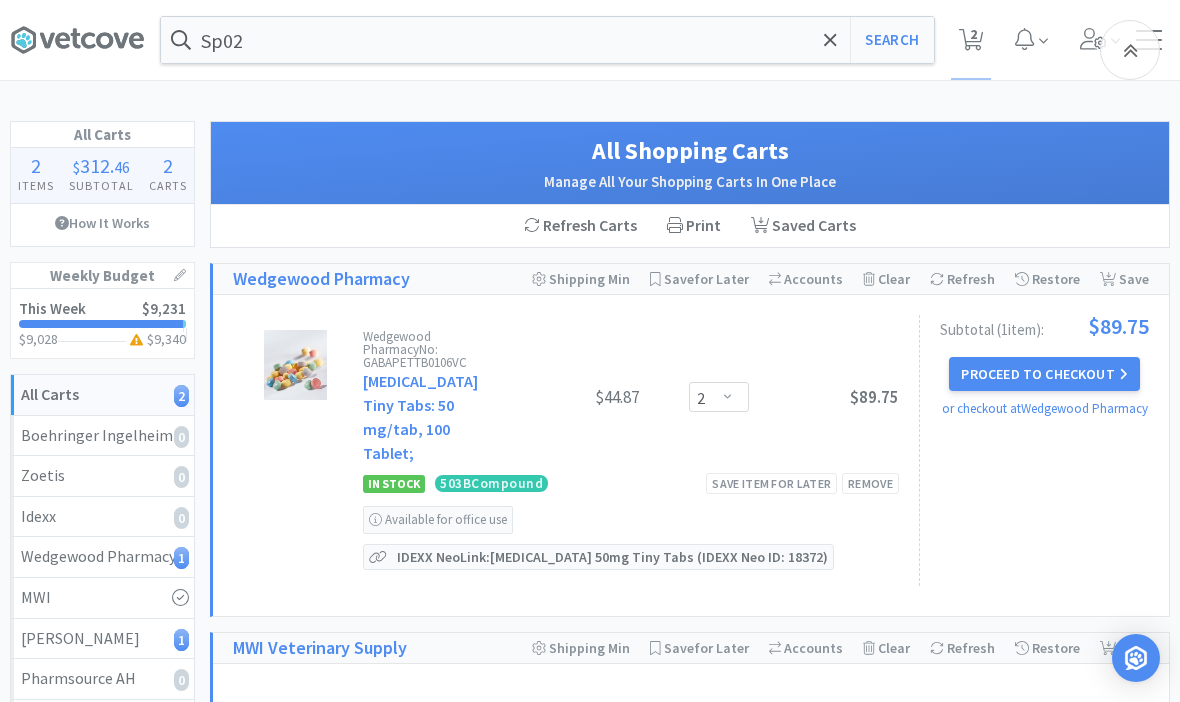 select on "2" 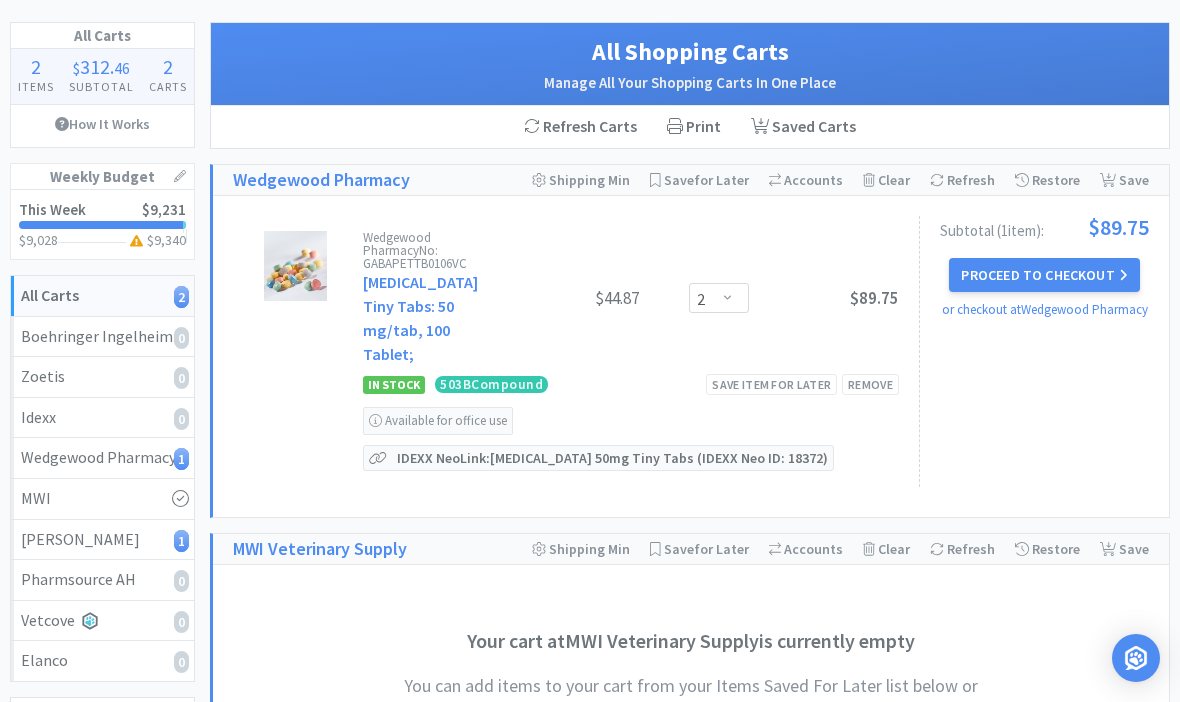 scroll, scrollTop: 0, scrollLeft: 0, axis: both 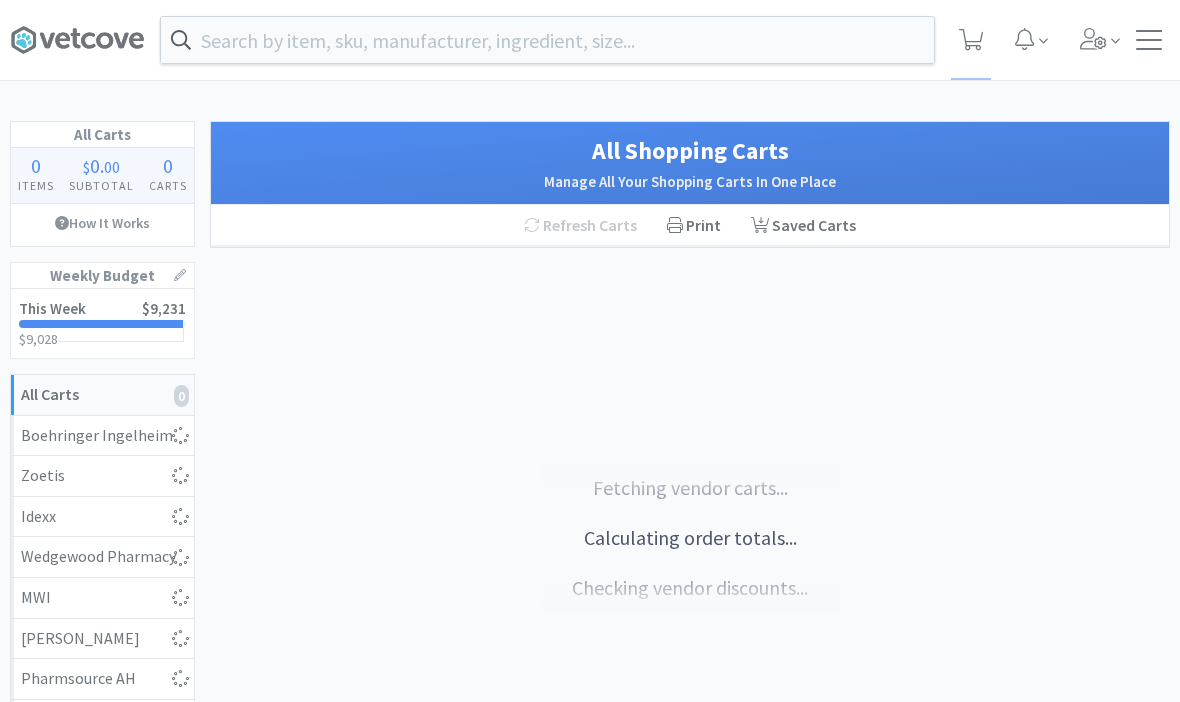 select on "1" 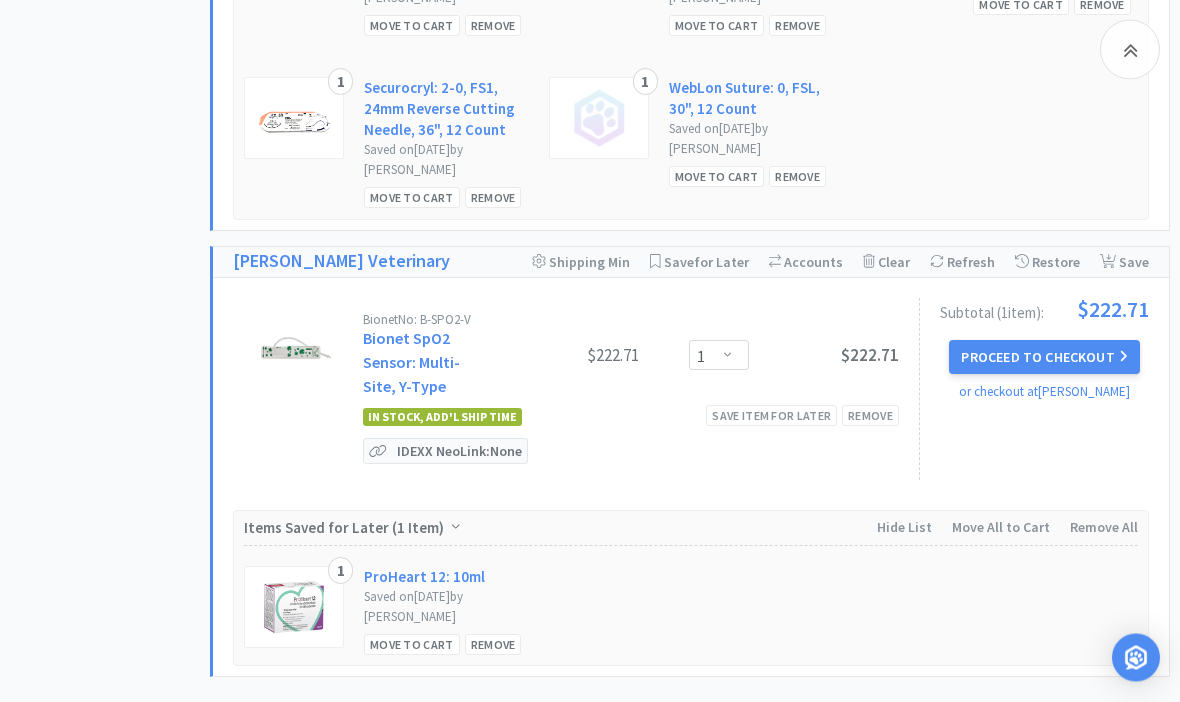 scroll, scrollTop: 1364, scrollLeft: 0, axis: vertical 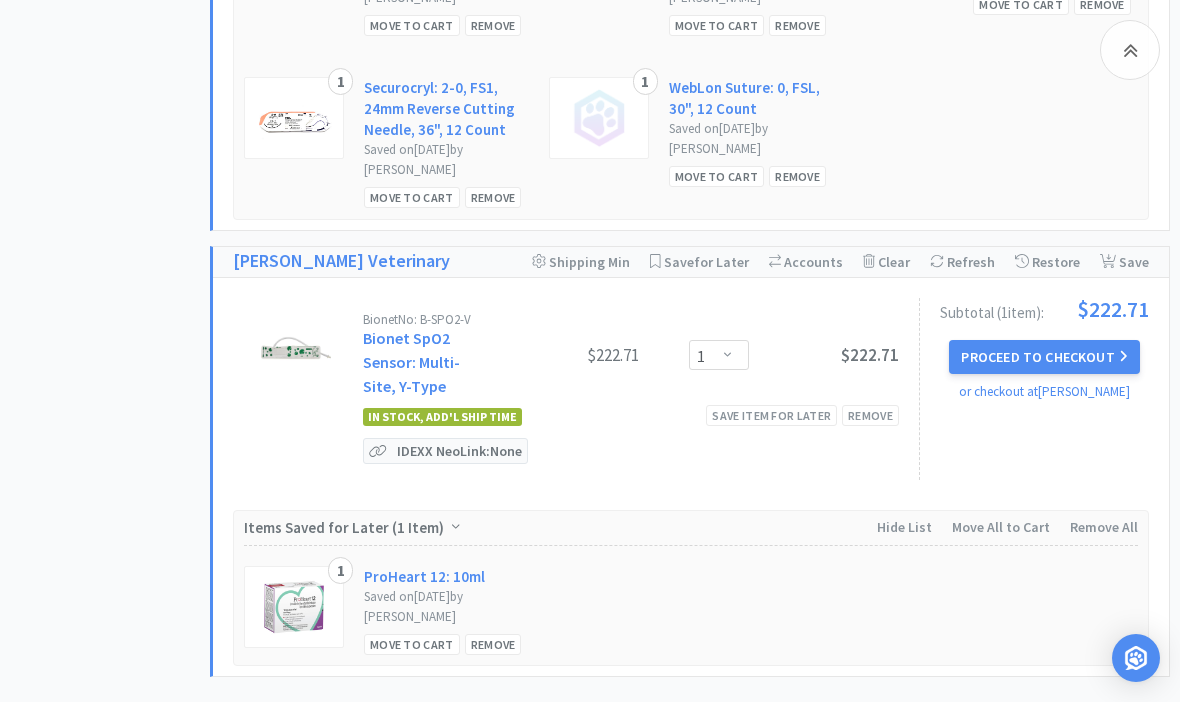 click on "Save item for later" at bounding box center [771, 415] 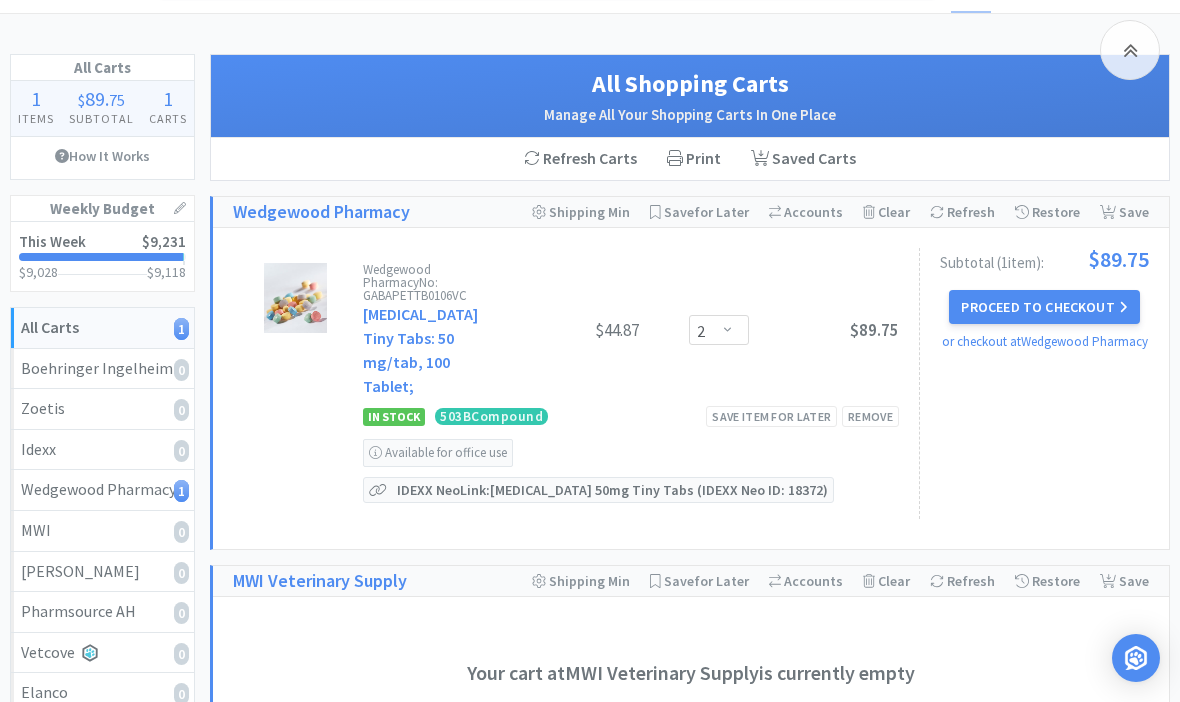 scroll, scrollTop: 0, scrollLeft: 0, axis: both 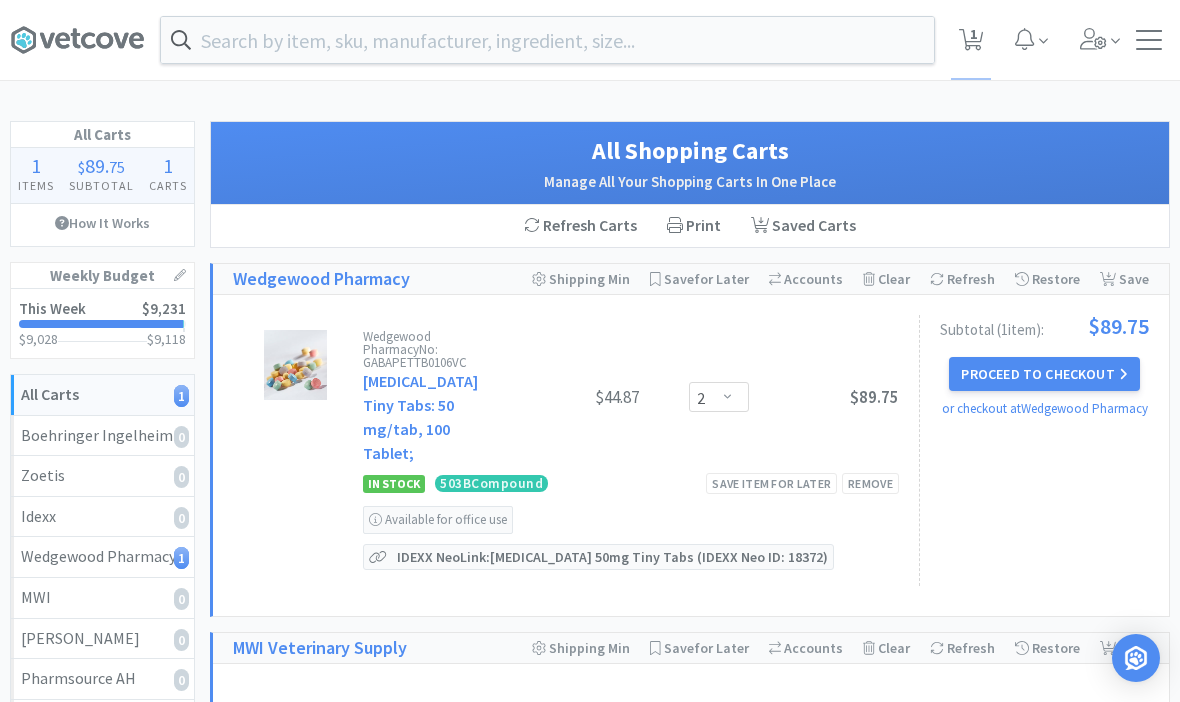 click at bounding box center [547, 40] 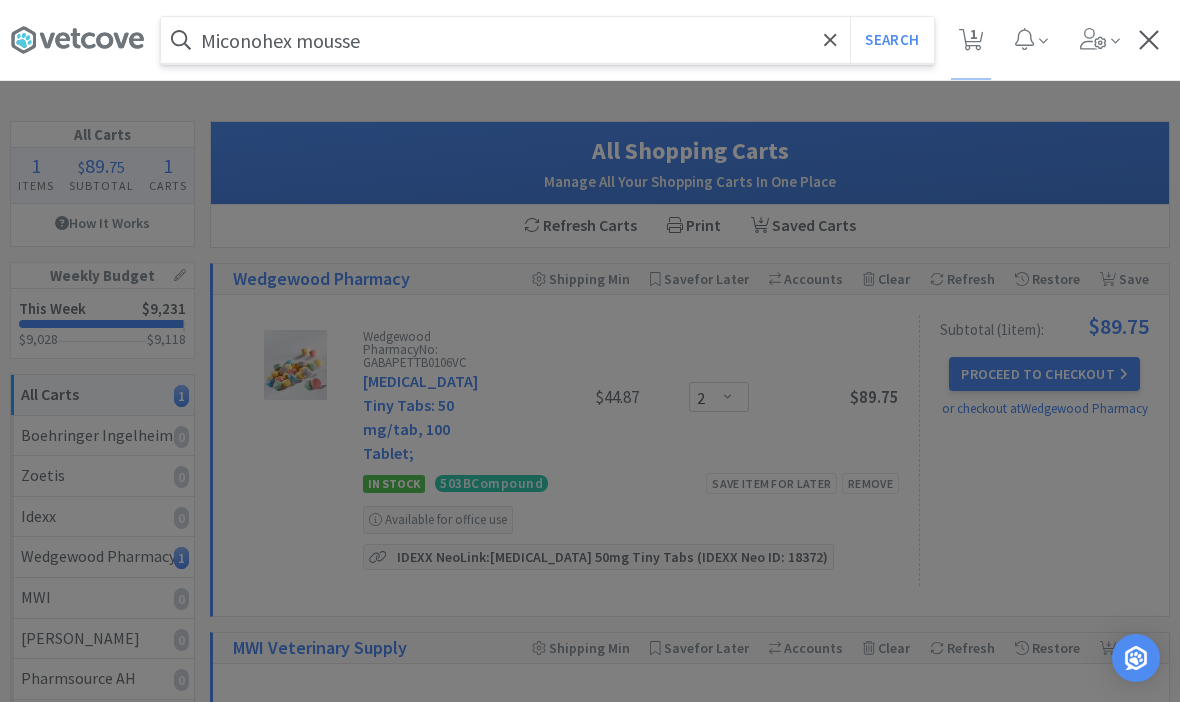type on "Miconohex mousse" 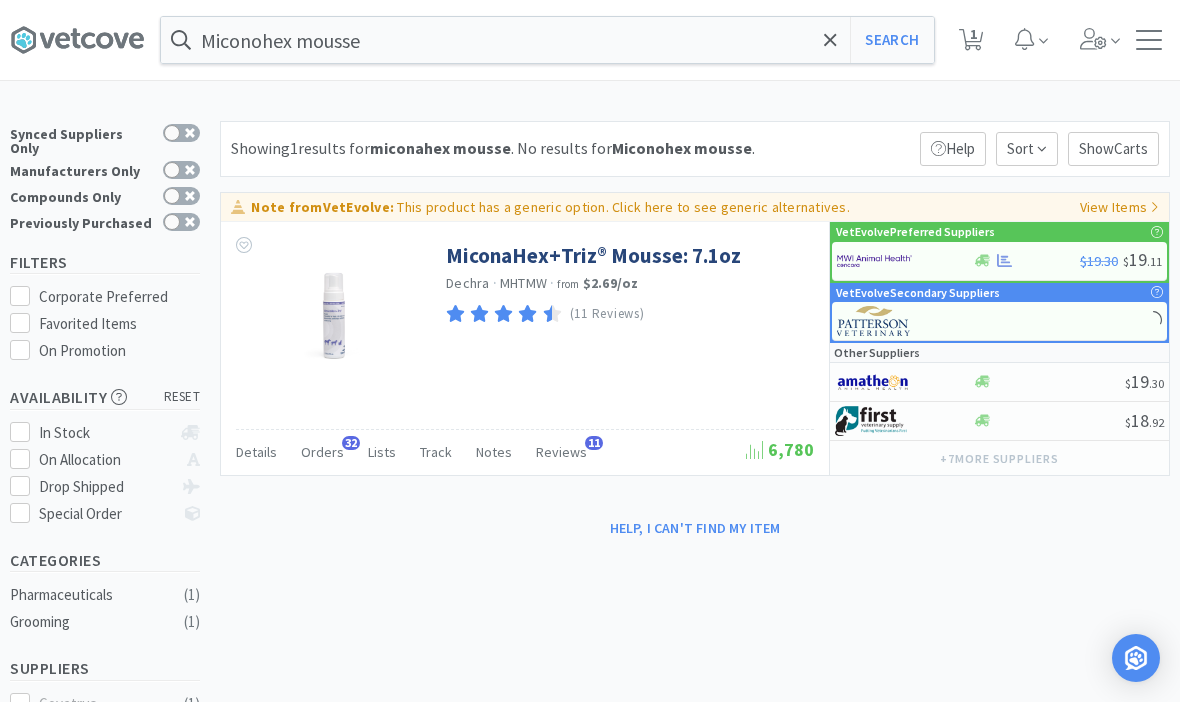 click on "MiconaHex+Triz® Mousse: 7.1oz" at bounding box center (593, 255) 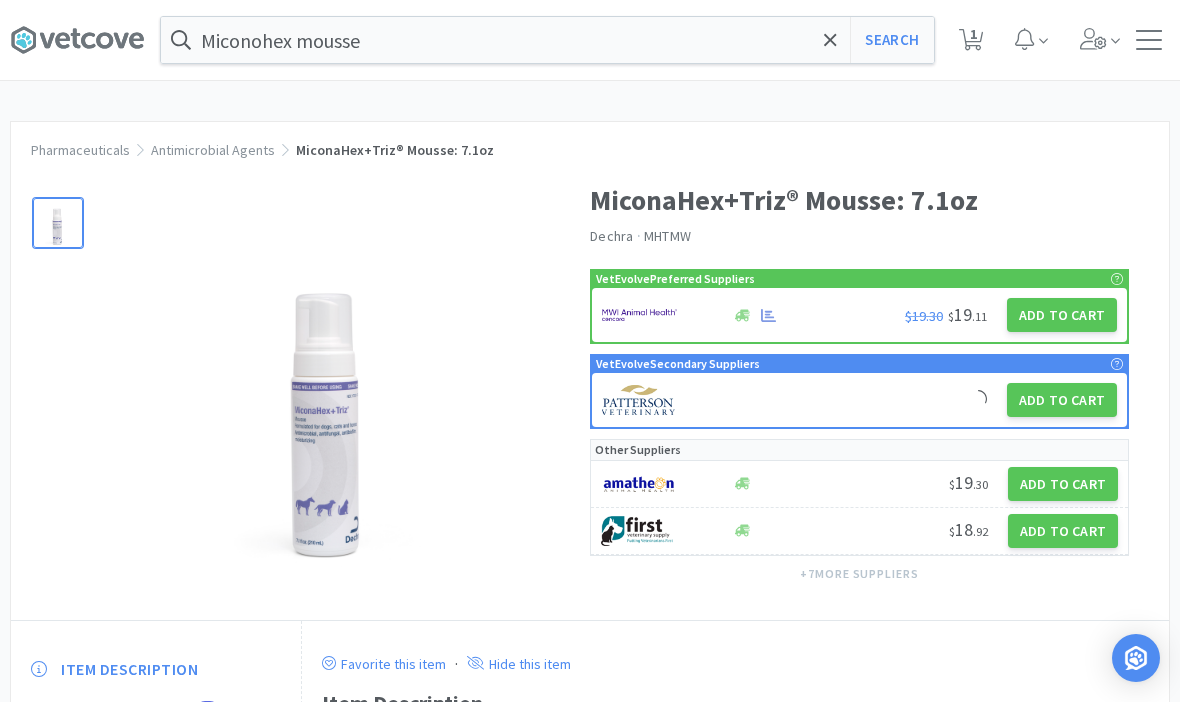 select on "2" 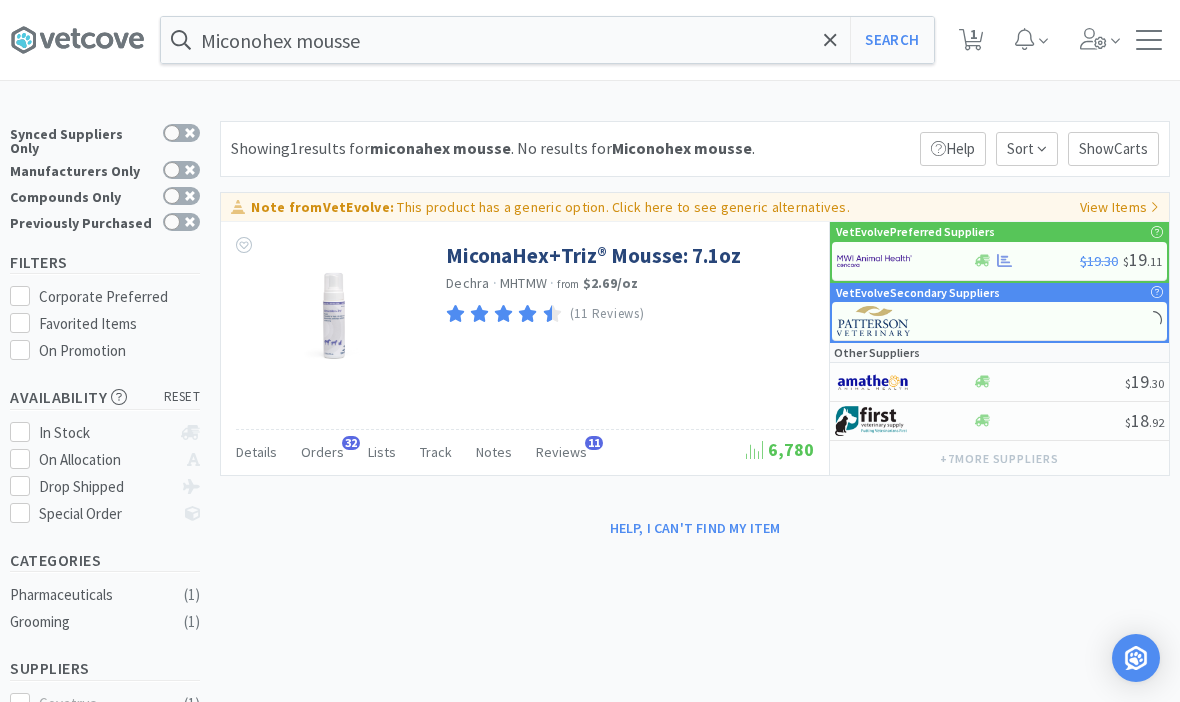 click on "This product has a generic option. Click here to see generic alternatives." at bounding box center (623, 207) 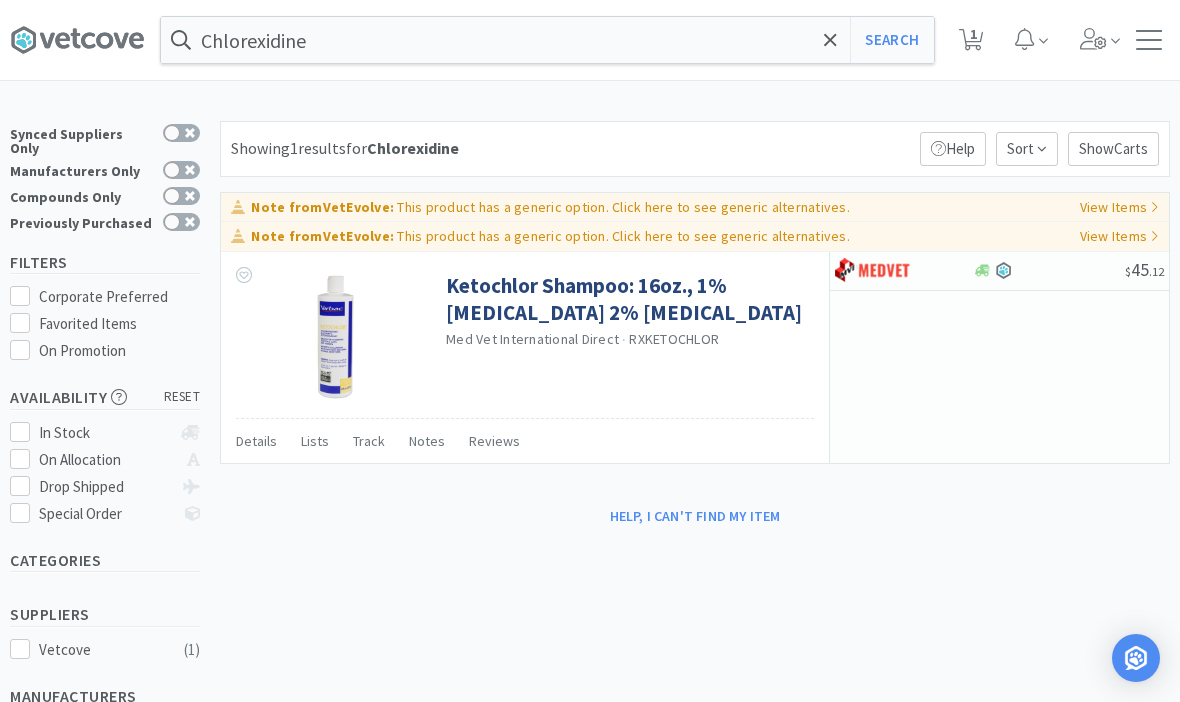 type on "Miconohex mousse" 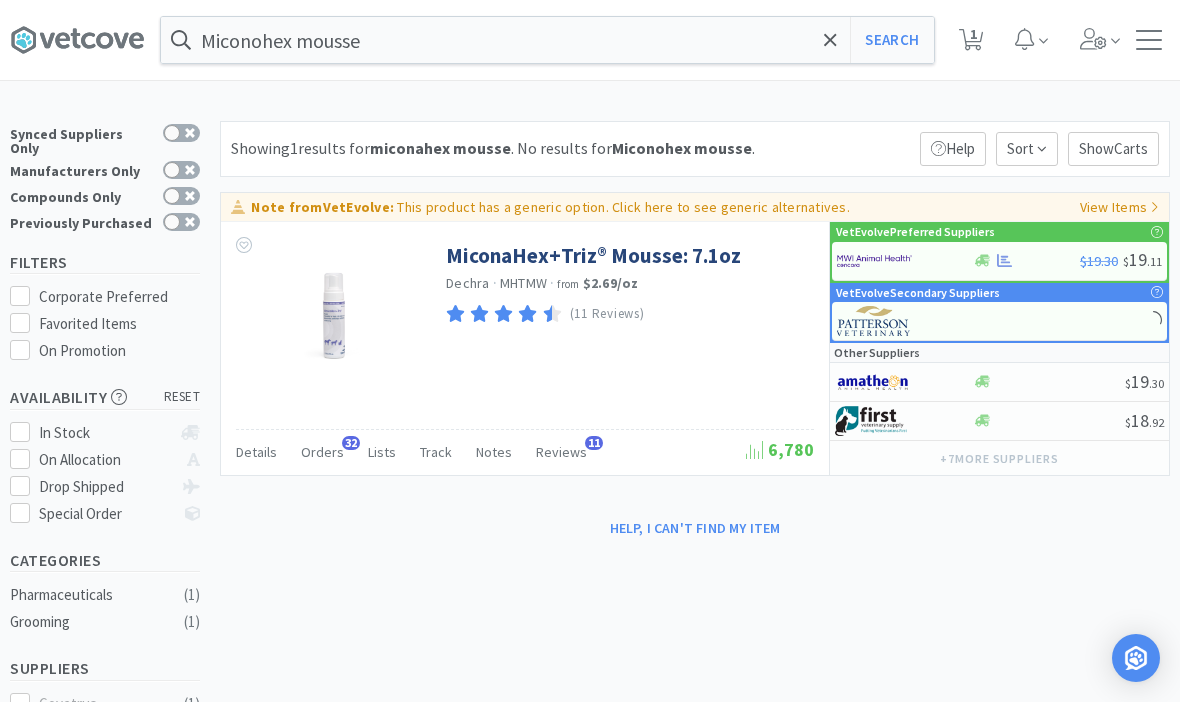 click on "MiconaHex+Triz® Mousse: 7.1oz" at bounding box center [593, 255] 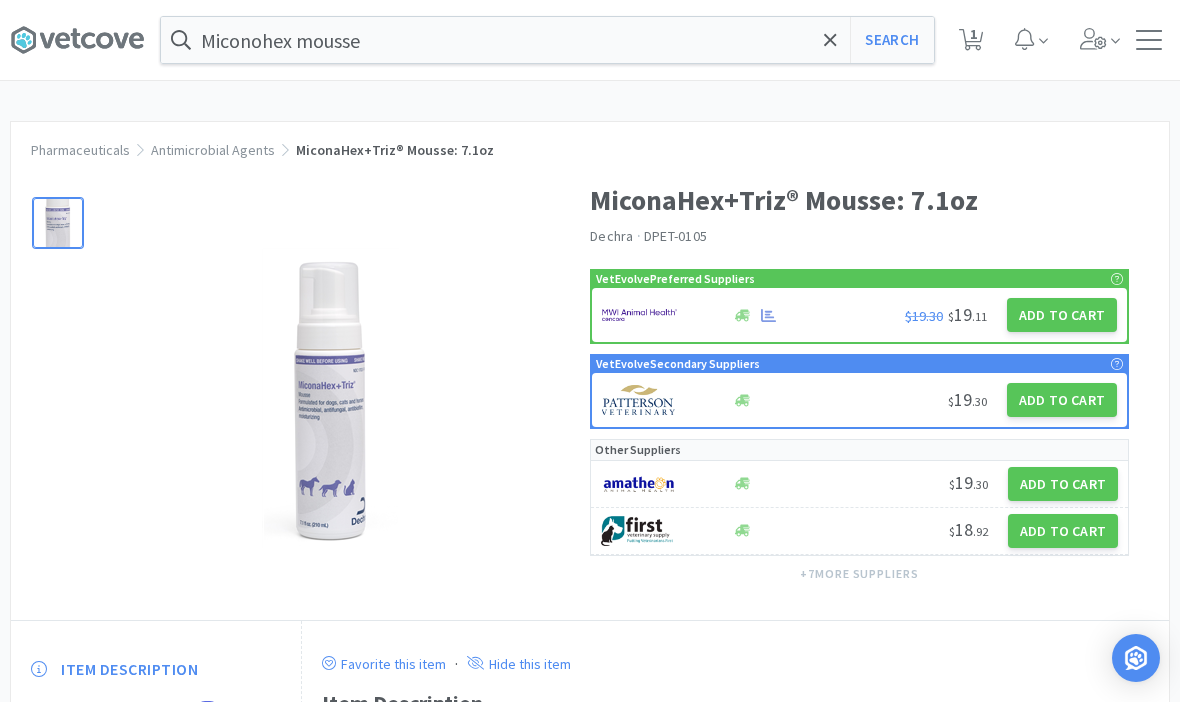 click on "Add to Cart" at bounding box center [1062, 315] 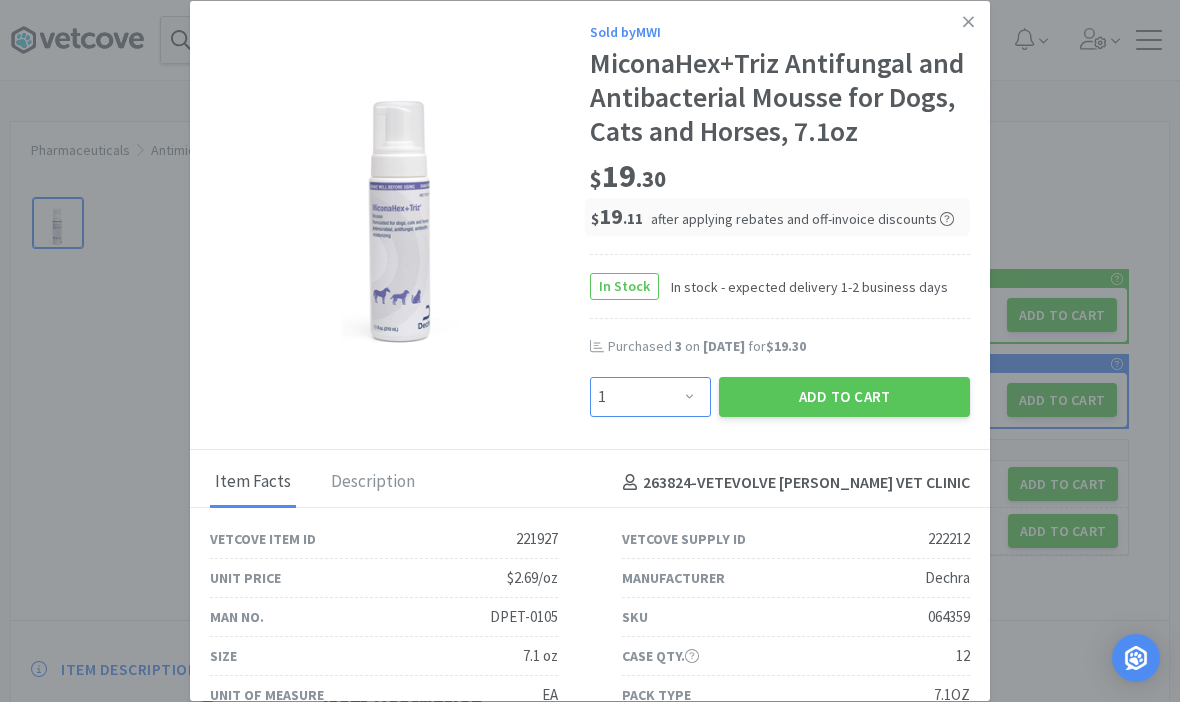 click on "Enter Quantity 1 2 3 4 5 6 7 8 9 10 11 12 13 14 15 16 17 18 19 20 Enter Quantity" at bounding box center [650, 397] 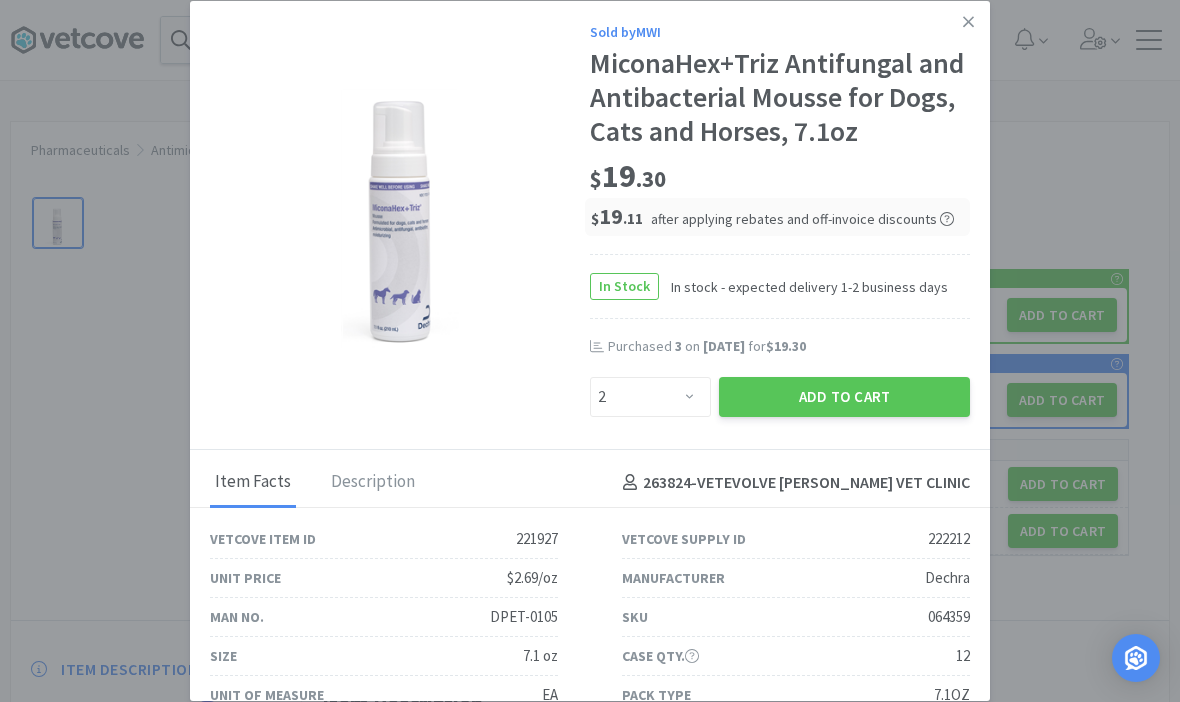 click on "Add to Cart" at bounding box center (844, 397) 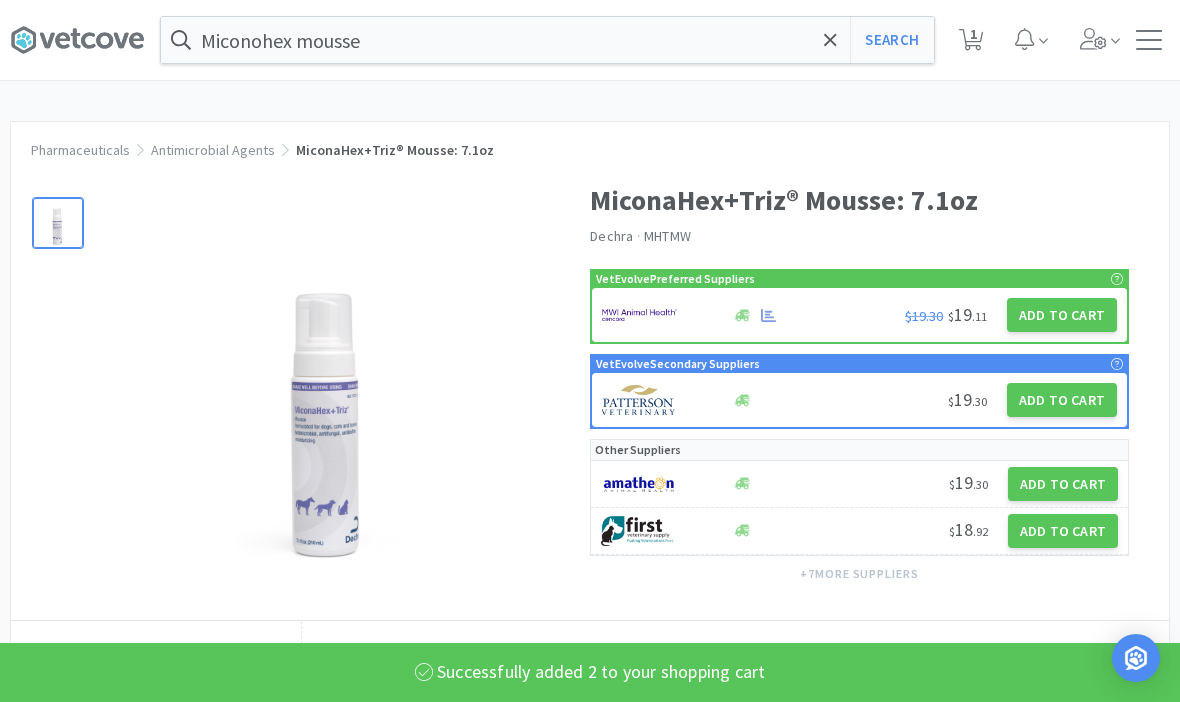 click on "1" at bounding box center [973, 34] 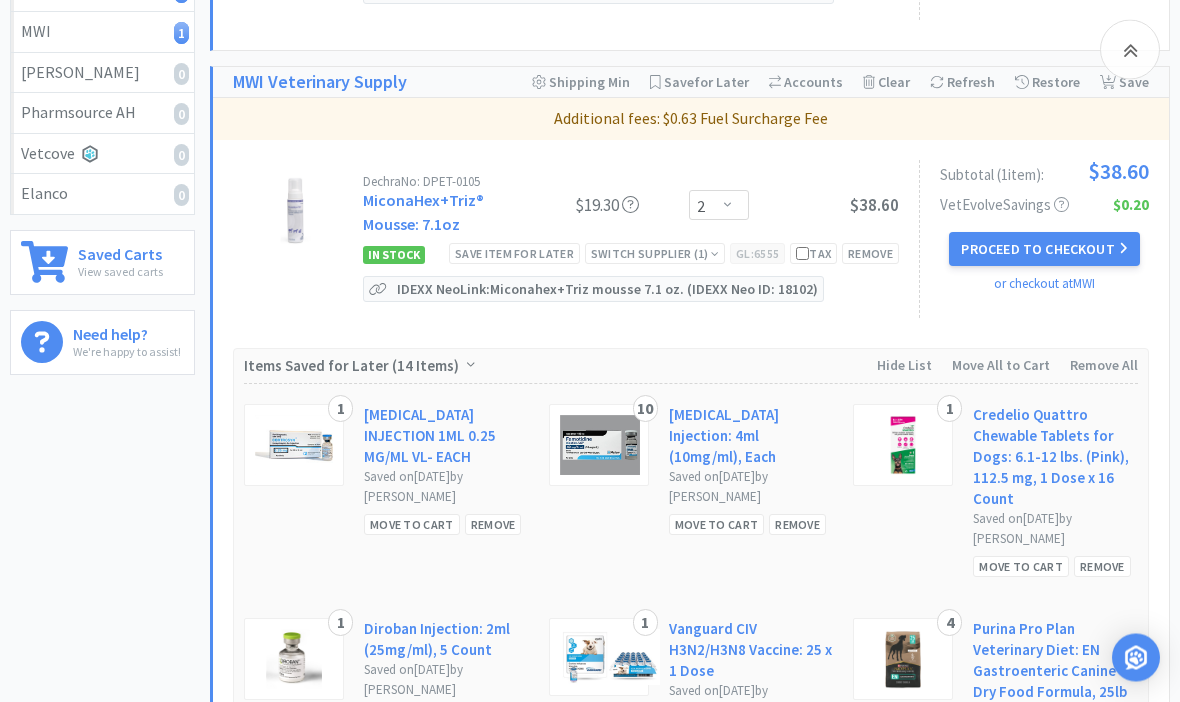 scroll, scrollTop: 566, scrollLeft: 0, axis: vertical 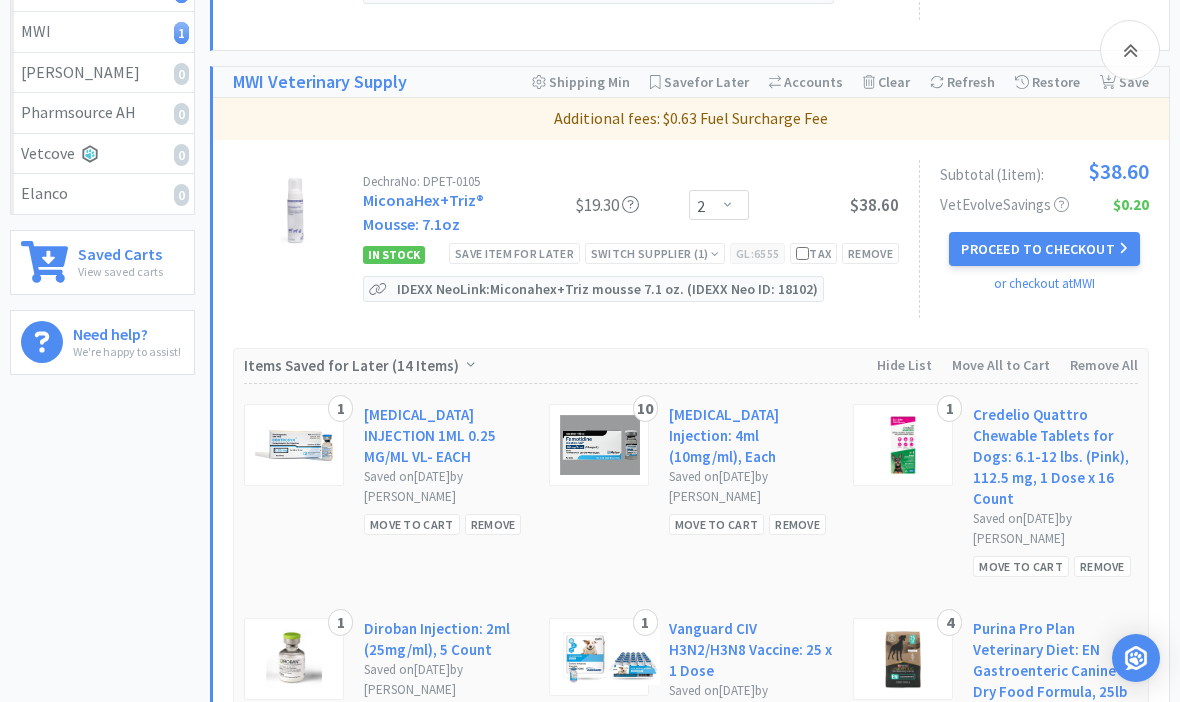 click on "Proceed to Checkout" at bounding box center (1044, 249) 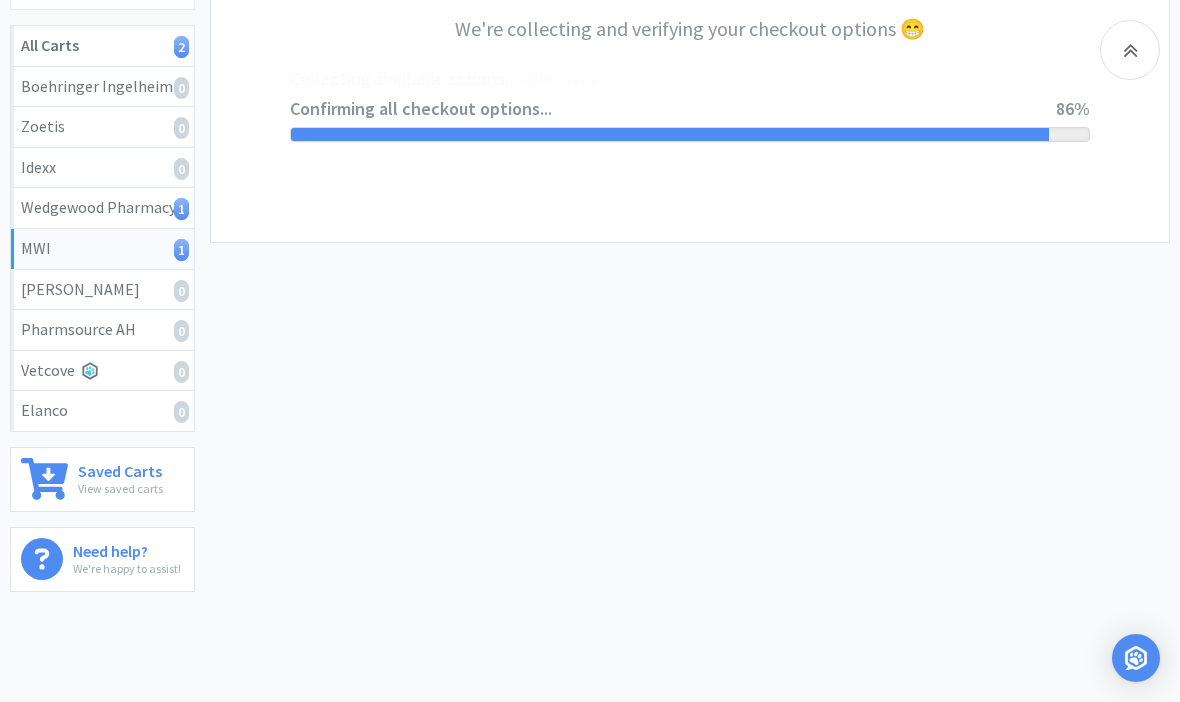 scroll, scrollTop: 0, scrollLeft: 0, axis: both 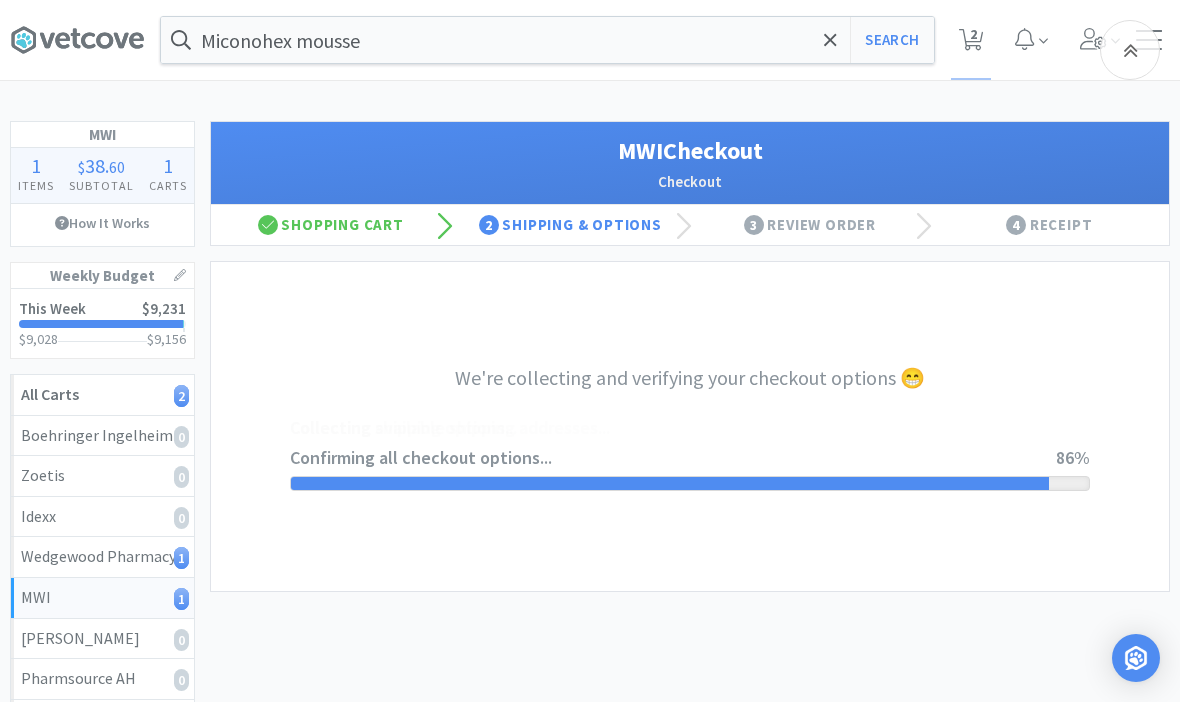 select on "STD_" 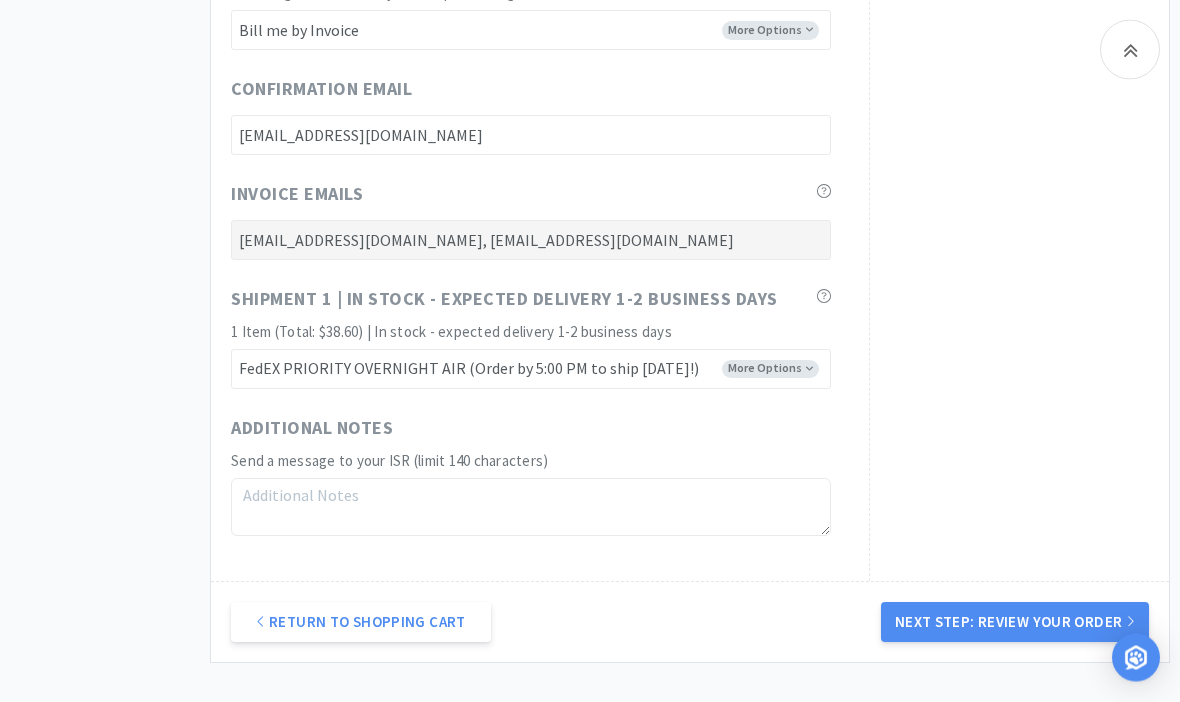 scroll, scrollTop: 1117, scrollLeft: 0, axis: vertical 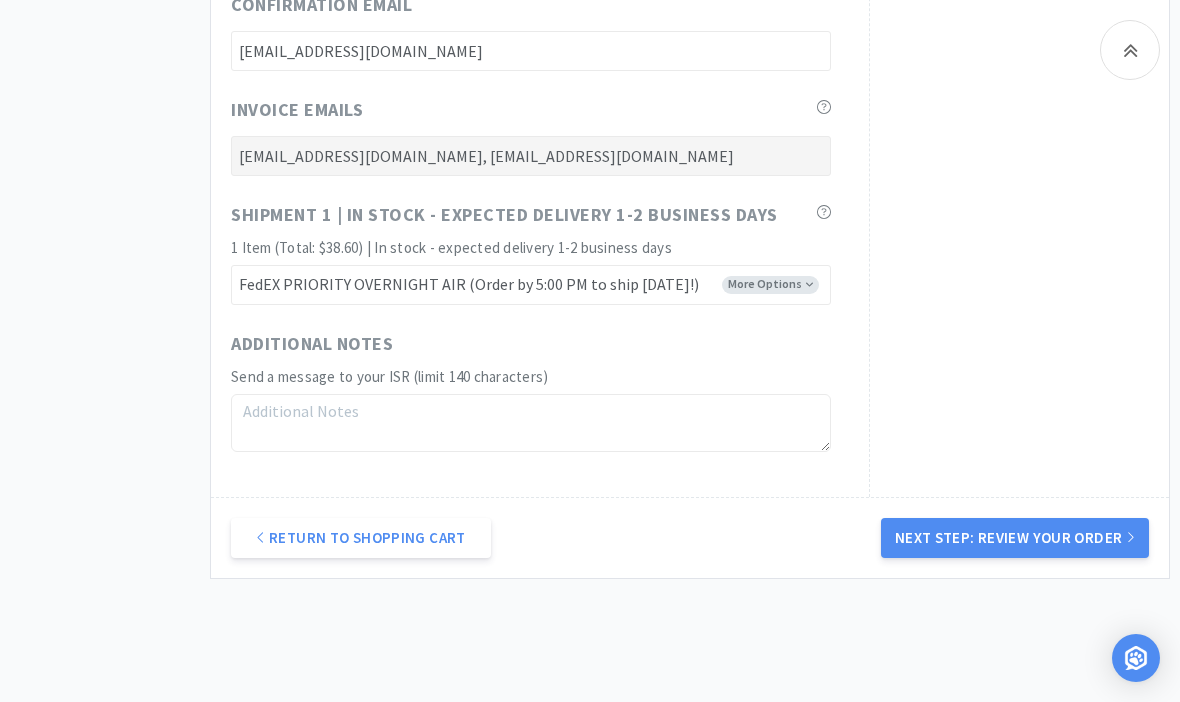 click on "Next Step: Review Your Order" at bounding box center [1015, 538] 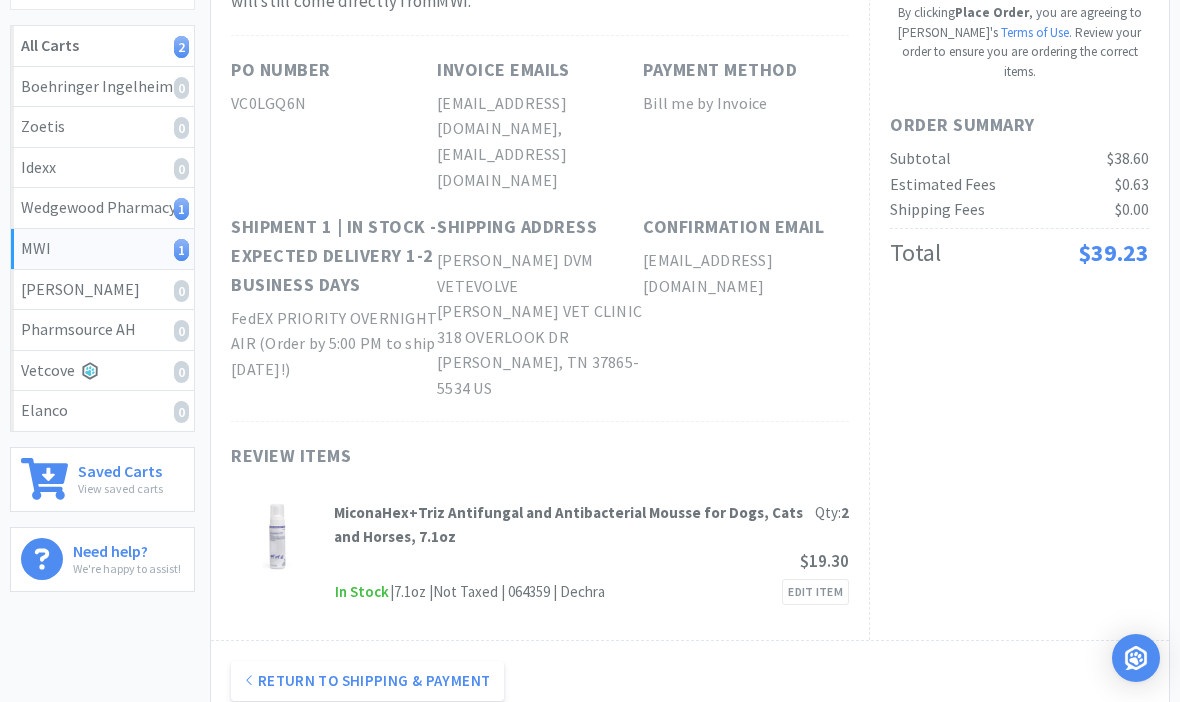 scroll, scrollTop: 0, scrollLeft: 0, axis: both 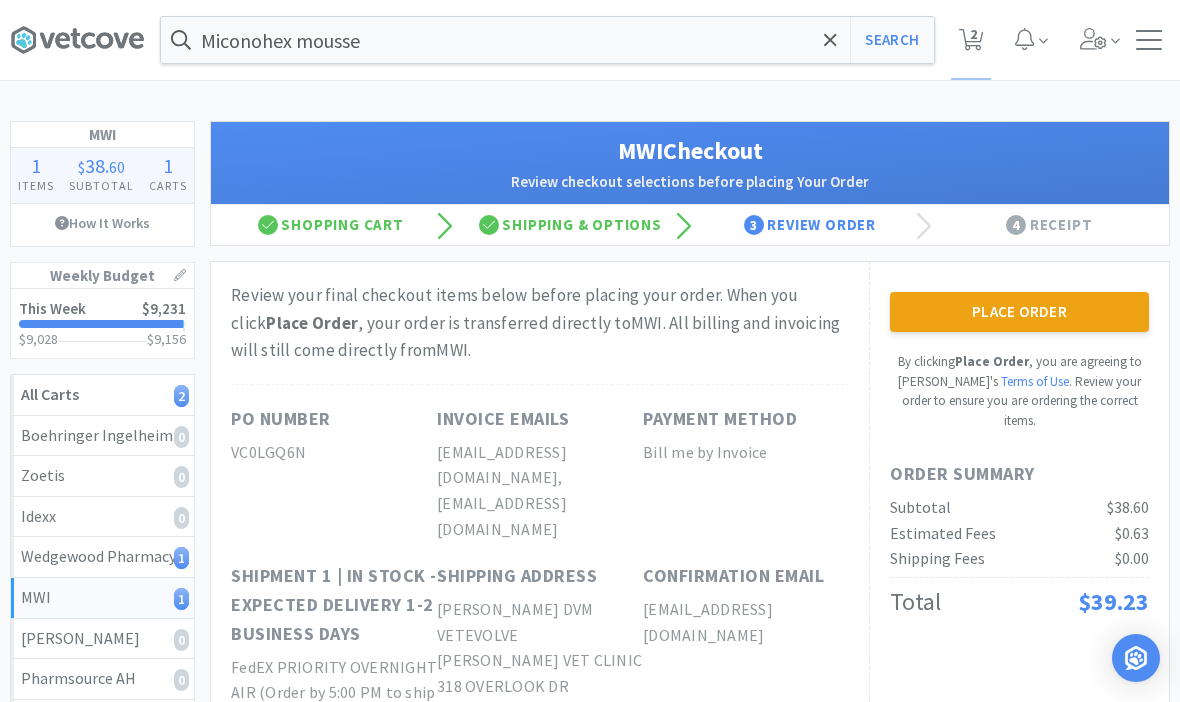 click on "By clicking  Place Order , you are agreeing to Vetcove's    Terms of Use .   Review your order to ensure you are ordering the correct items." at bounding box center [1019, 391] 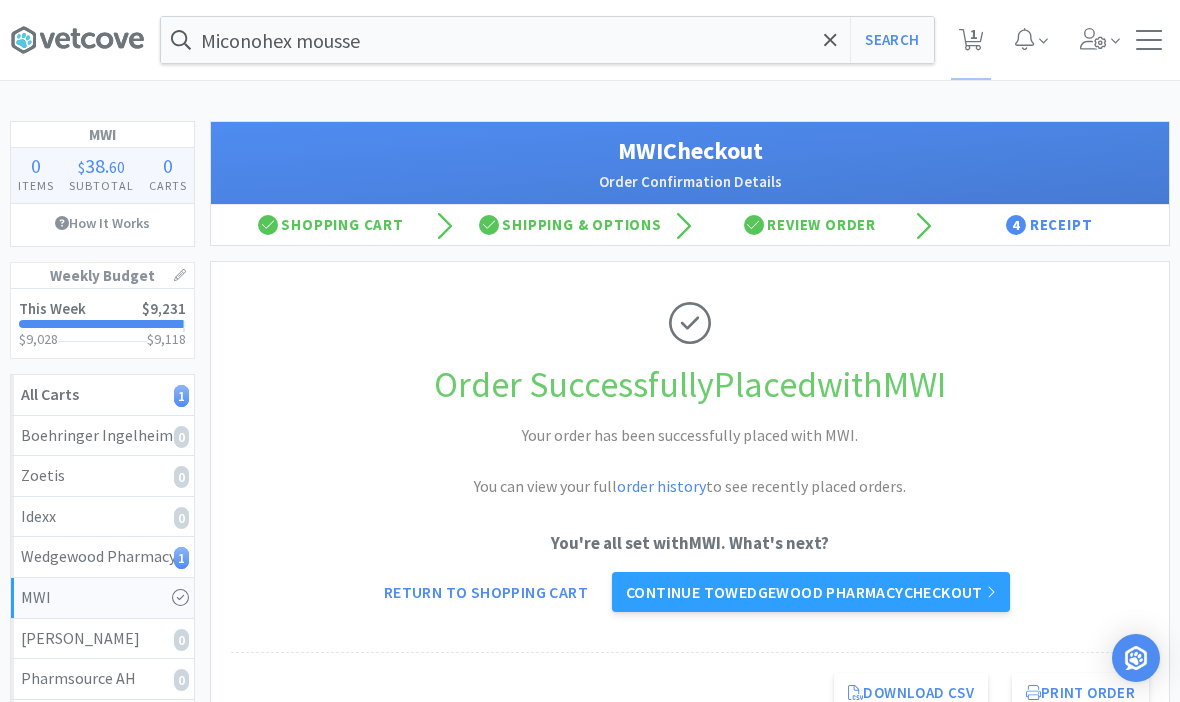 click 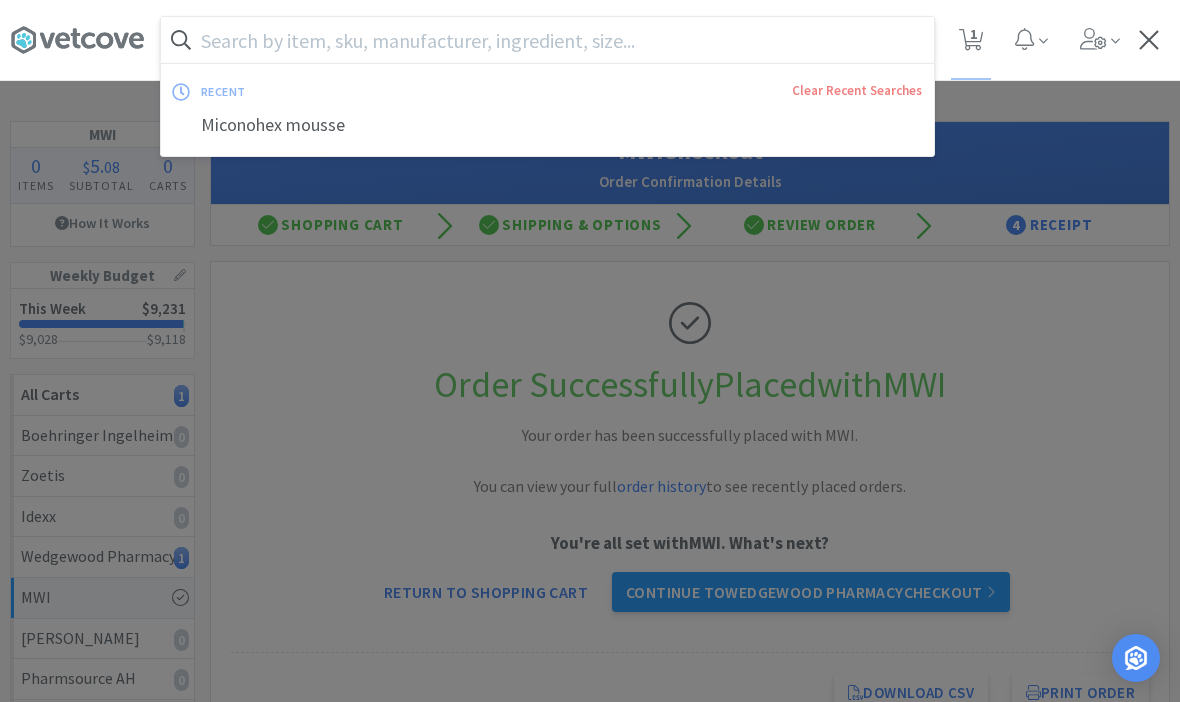 click at bounding box center [590, 351] 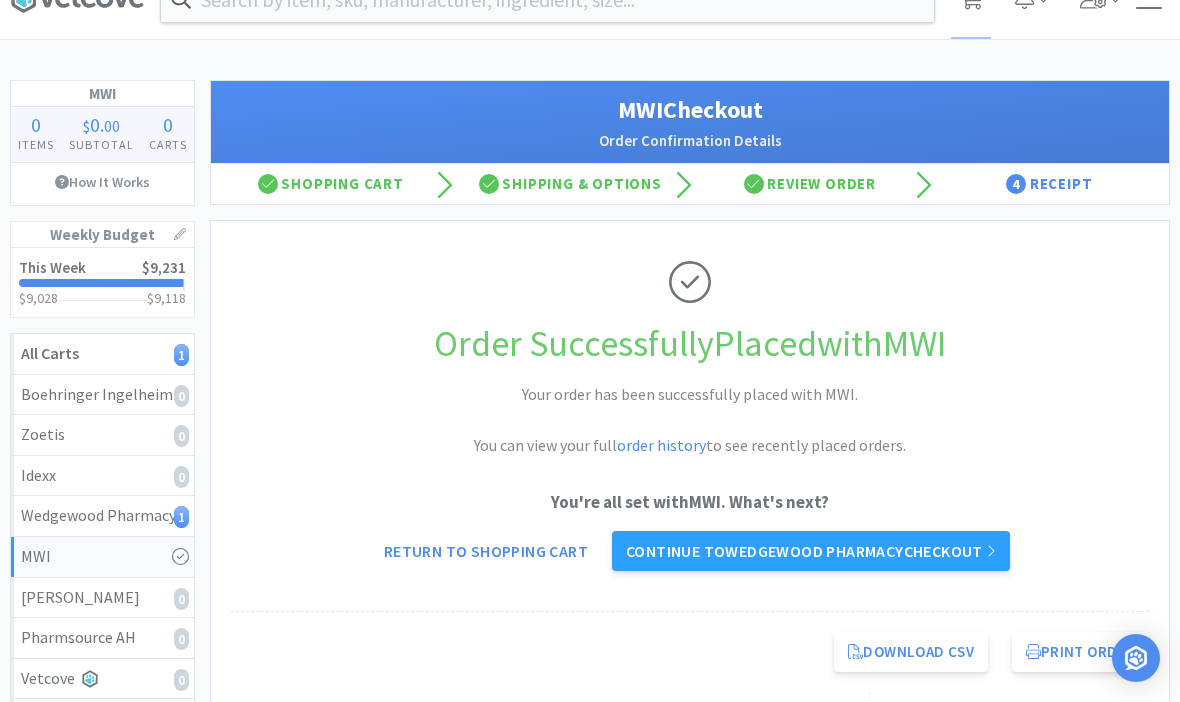 scroll, scrollTop: 0, scrollLeft: 0, axis: both 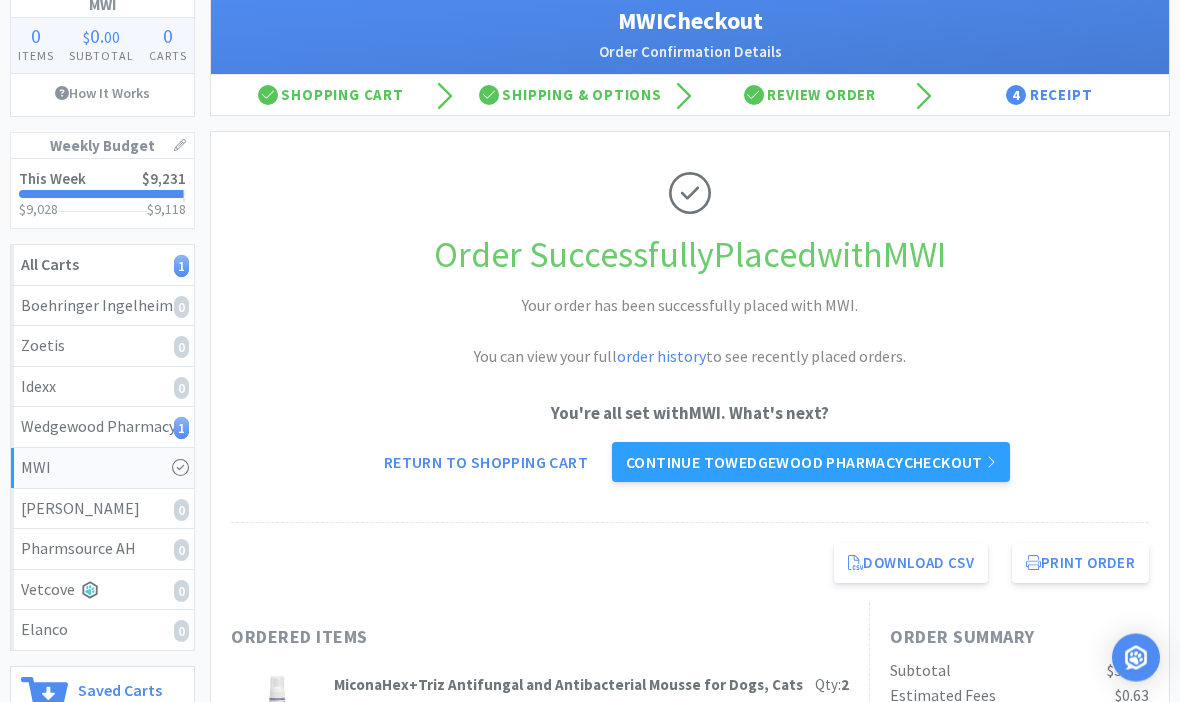 click on "Return to Shopping Cart" at bounding box center (486, 463) 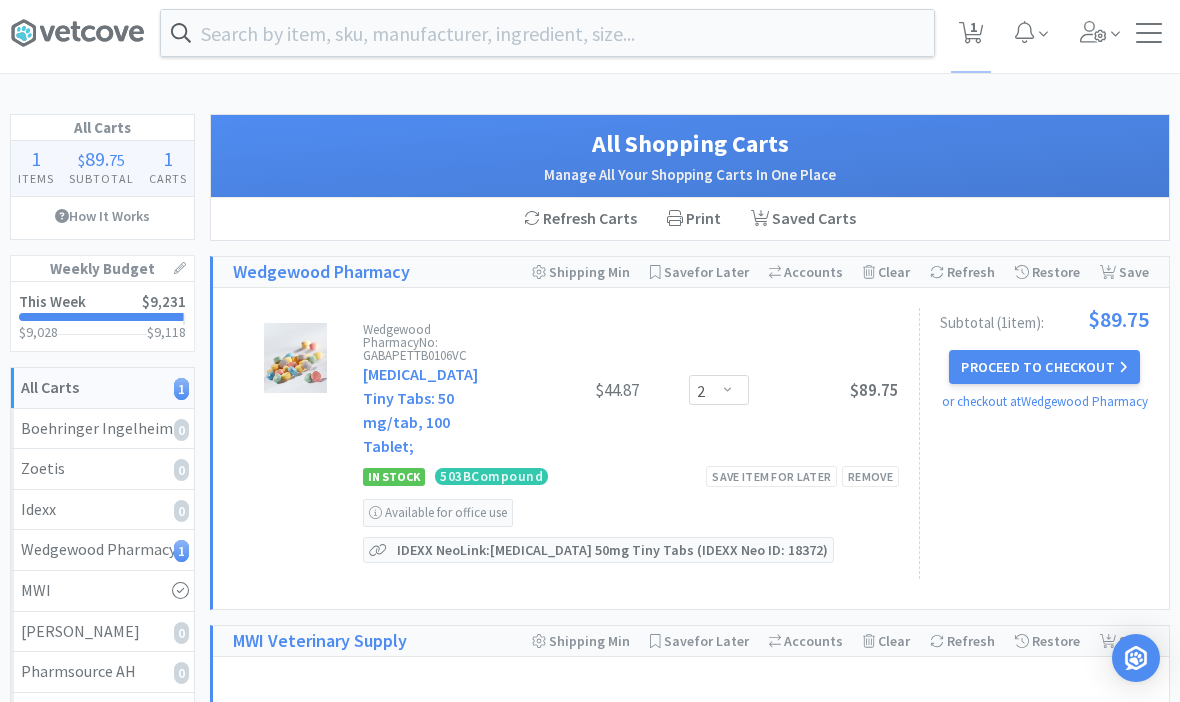 scroll, scrollTop: 0, scrollLeft: 0, axis: both 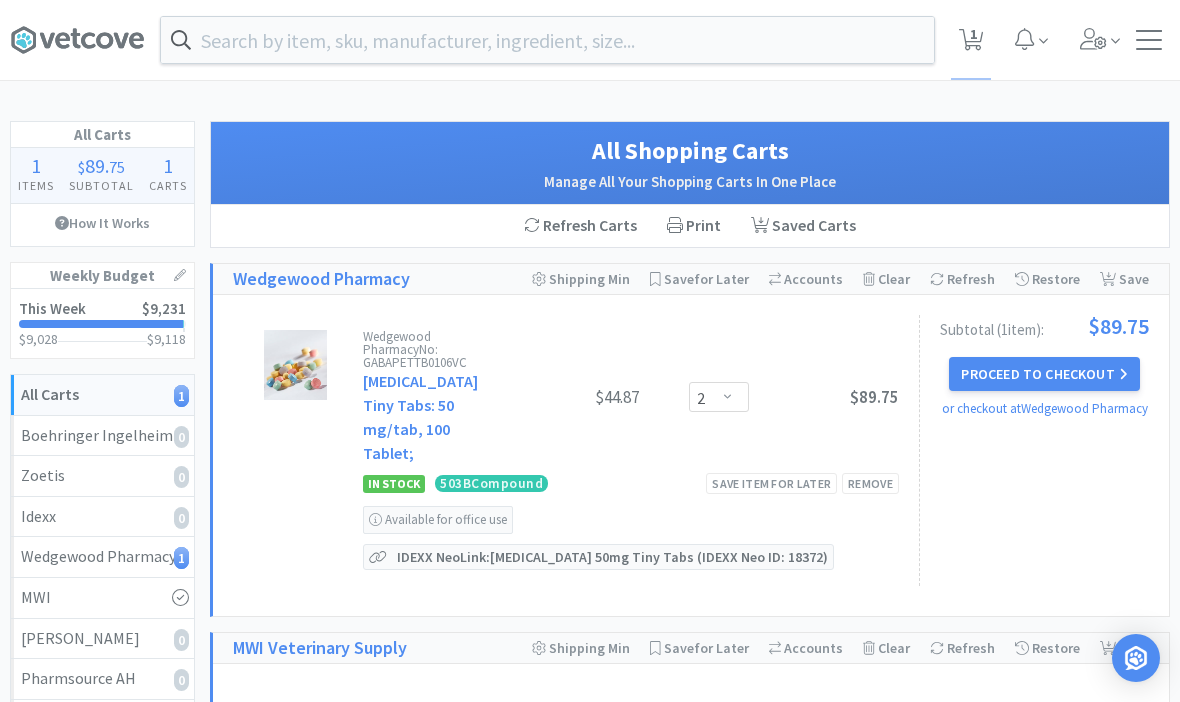 click at bounding box center (547, 40) 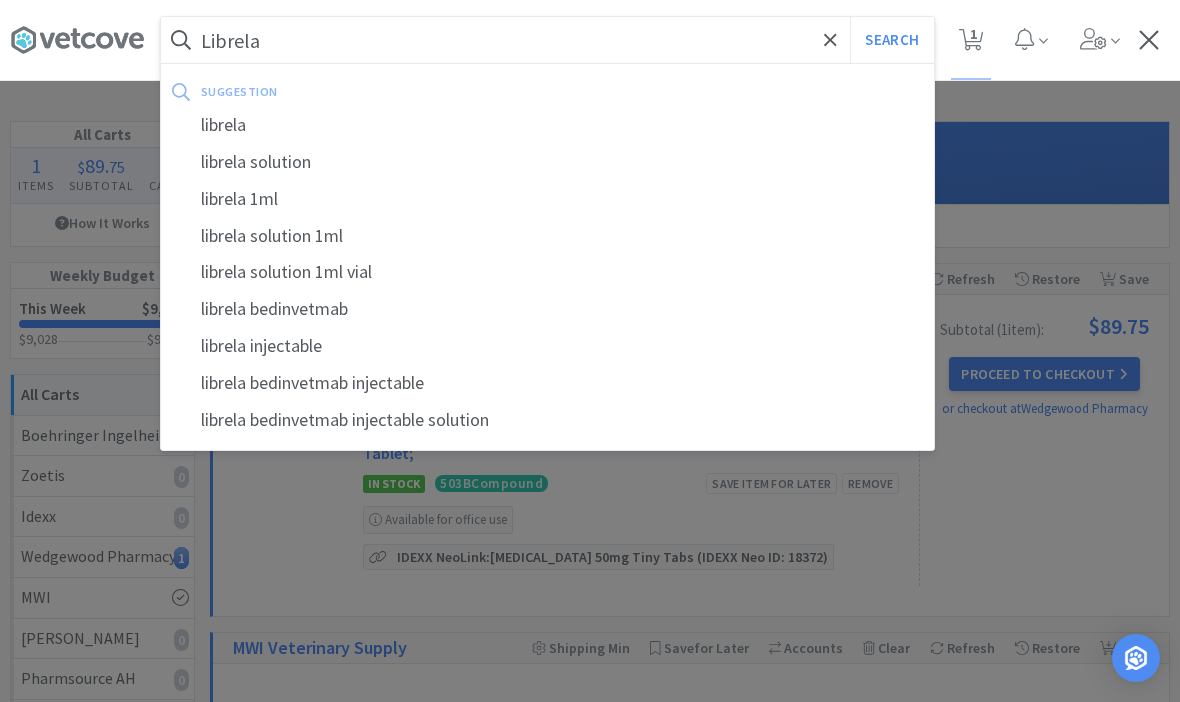 click on "librela" at bounding box center [547, 125] 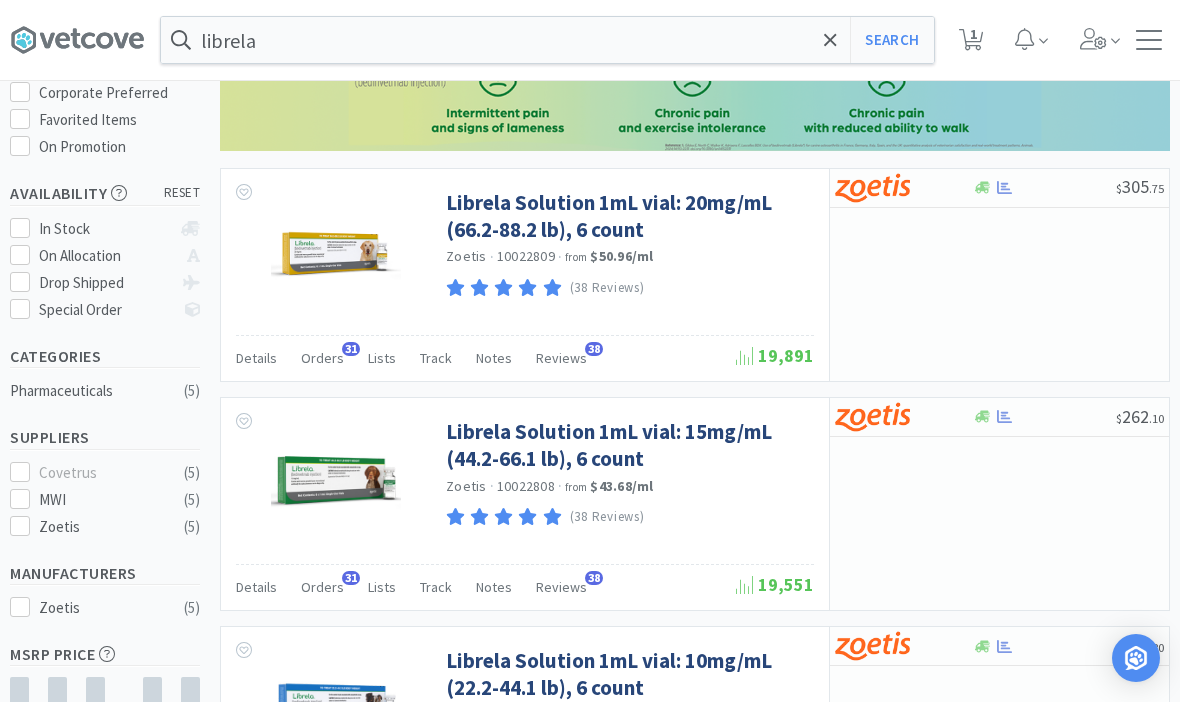 scroll, scrollTop: 203, scrollLeft: 0, axis: vertical 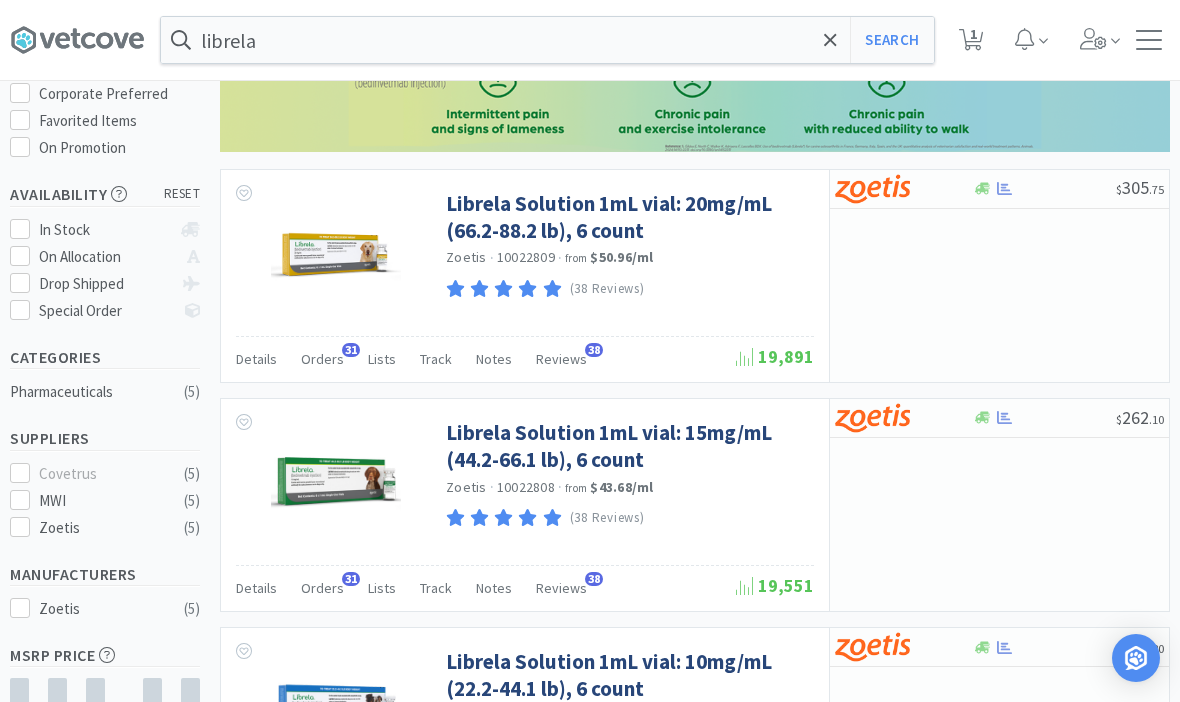 click on "Librela Solution 1mL vial: 20mg/mL (66.2-88.2 lb), 6 count" at bounding box center (627, 217) 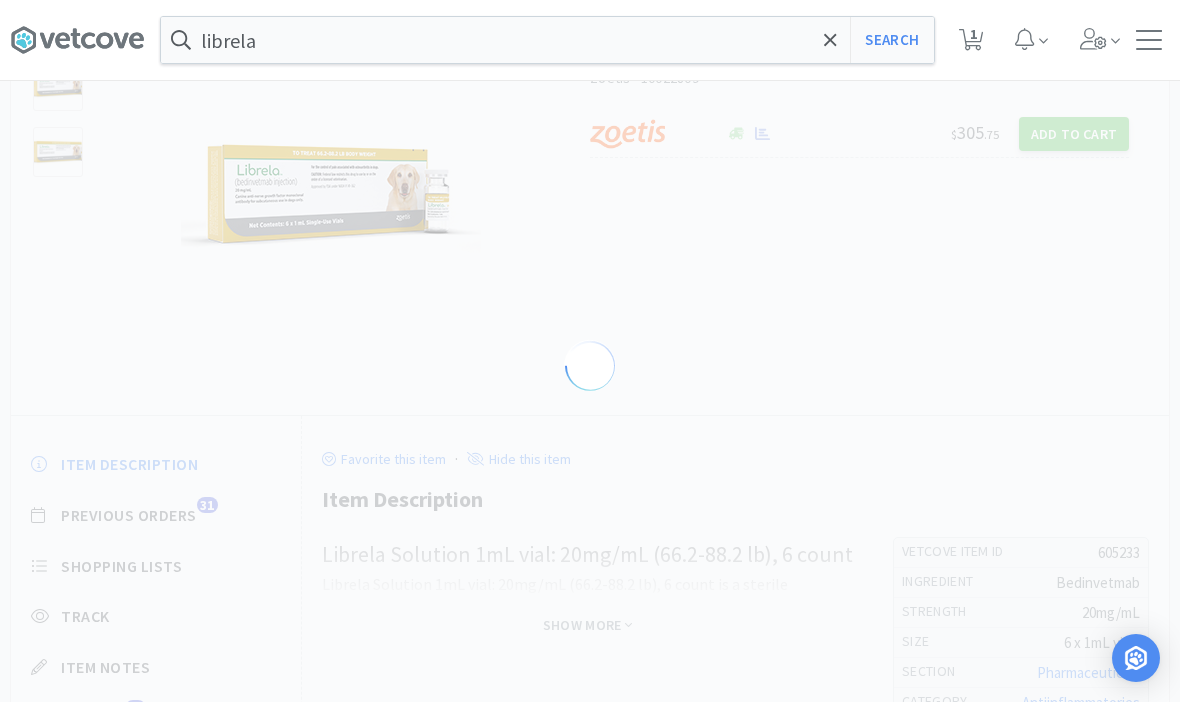scroll, scrollTop: 0, scrollLeft: 0, axis: both 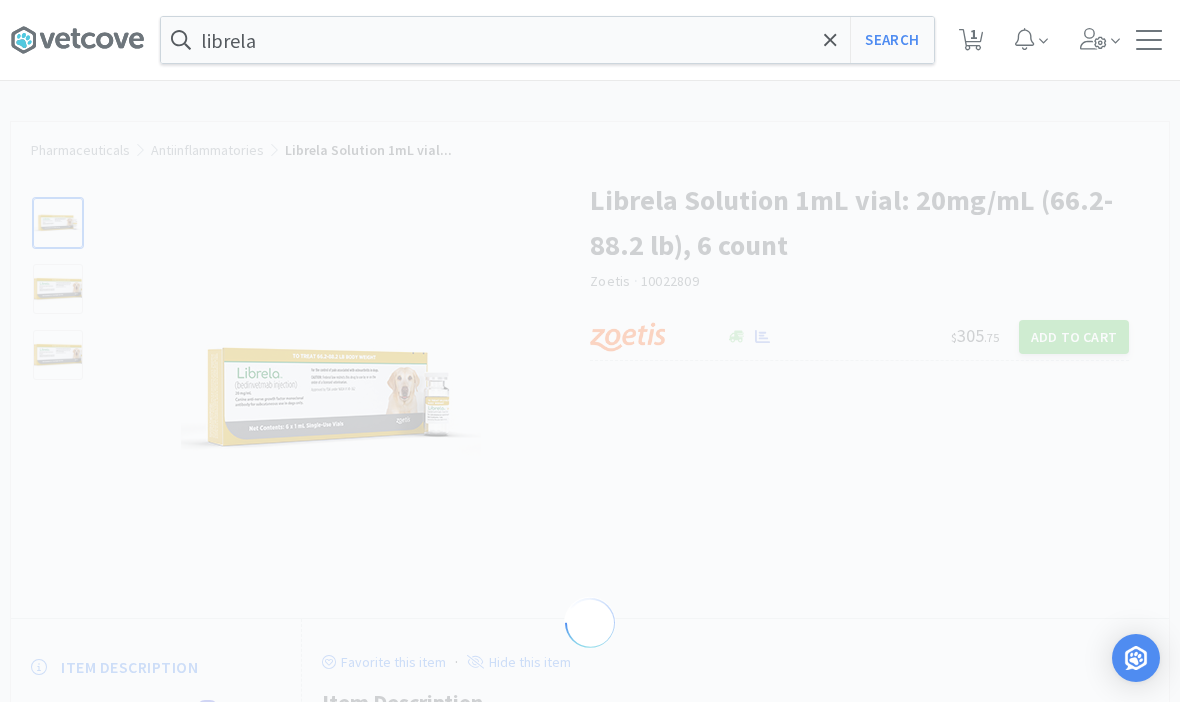 select on "605233" 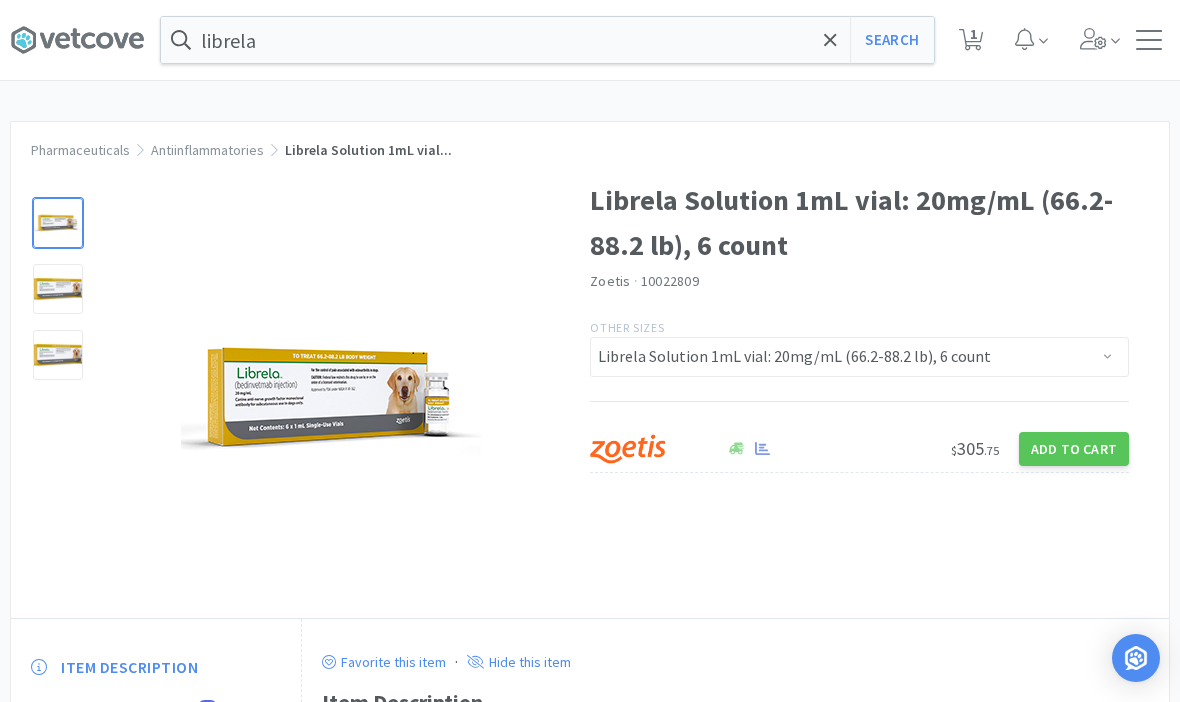 select on "2" 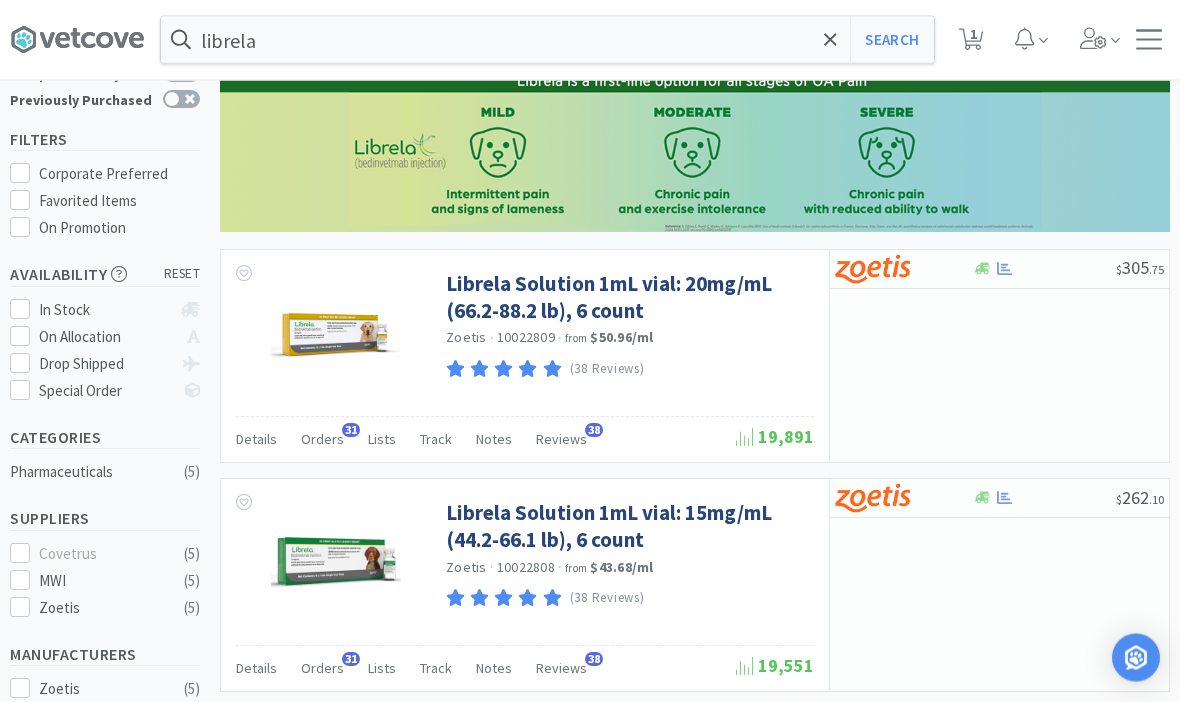 scroll, scrollTop: 77, scrollLeft: 0, axis: vertical 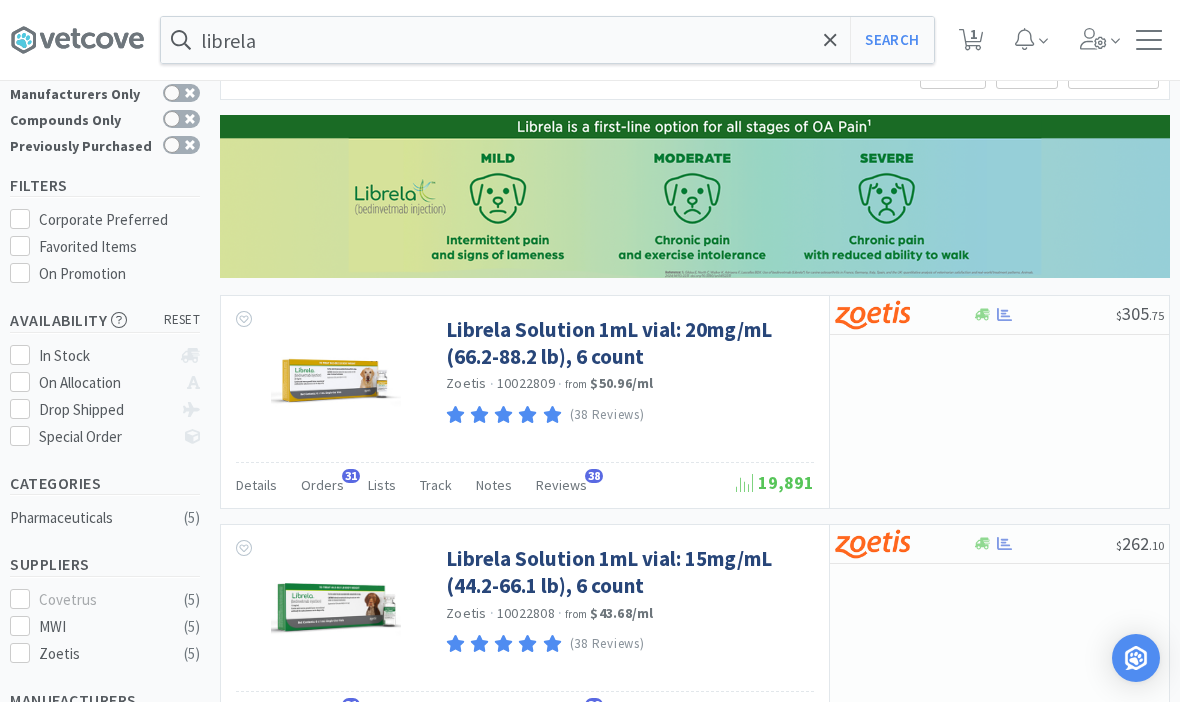 click at bounding box center (830, 40) 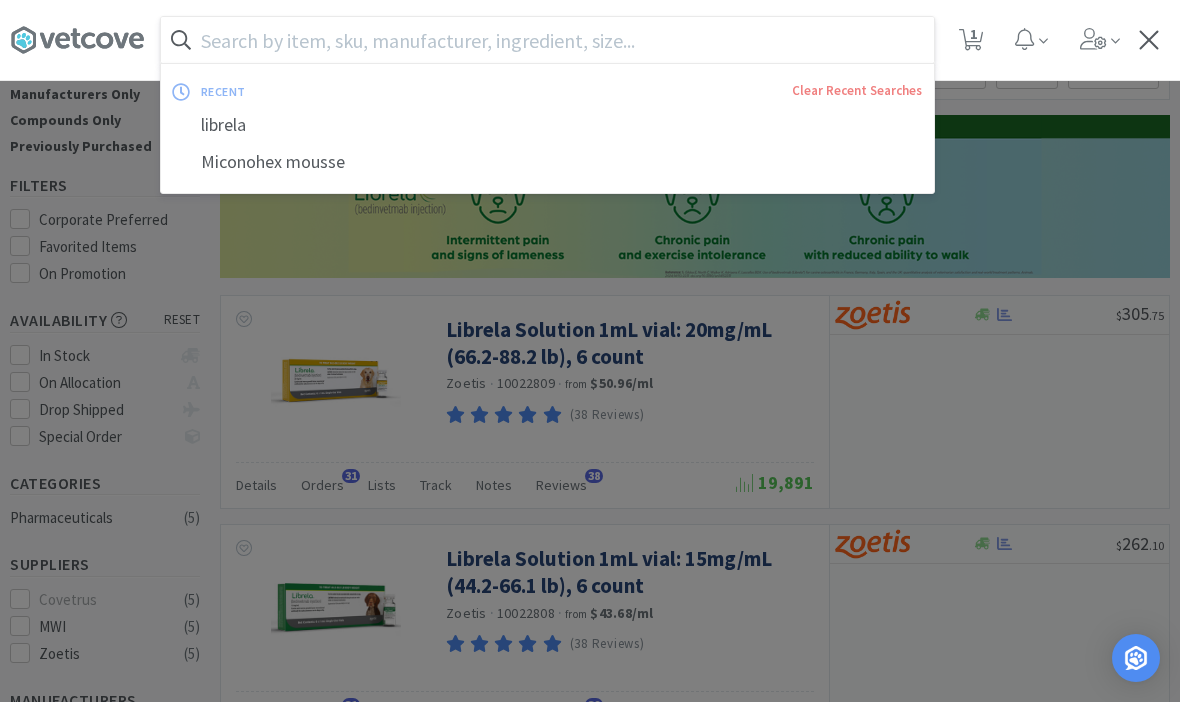 scroll, scrollTop: 76, scrollLeft: 0, axis: vertical 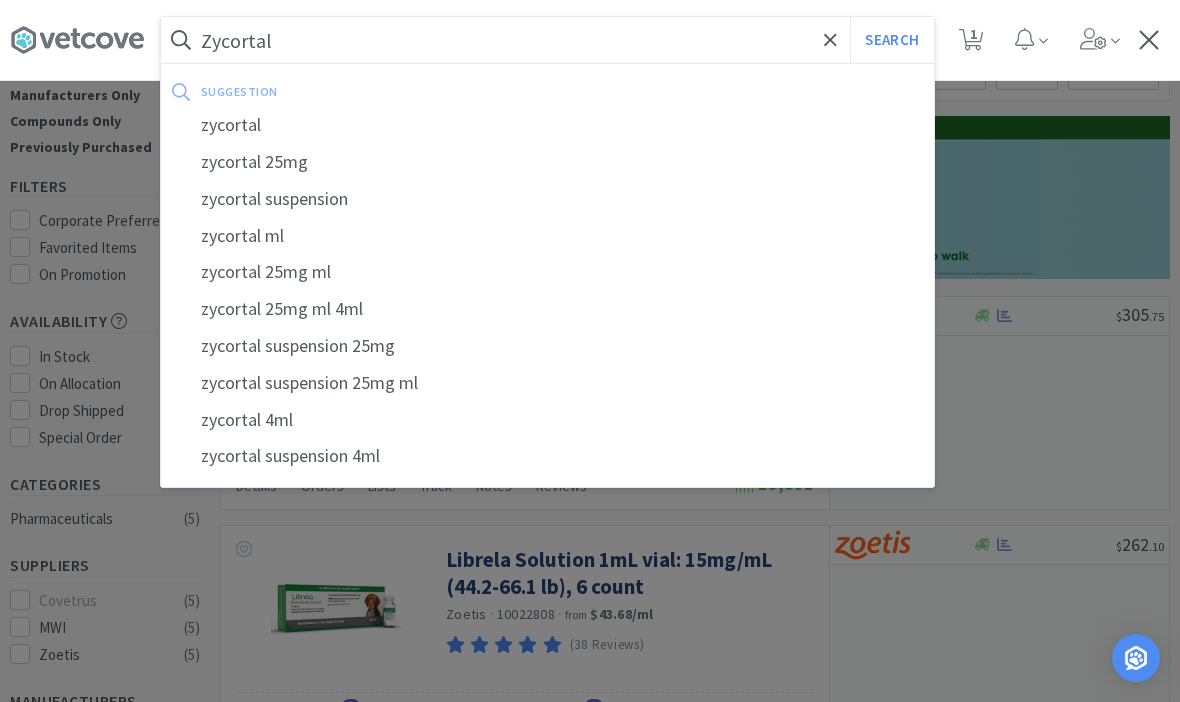 type on "Zycortal" 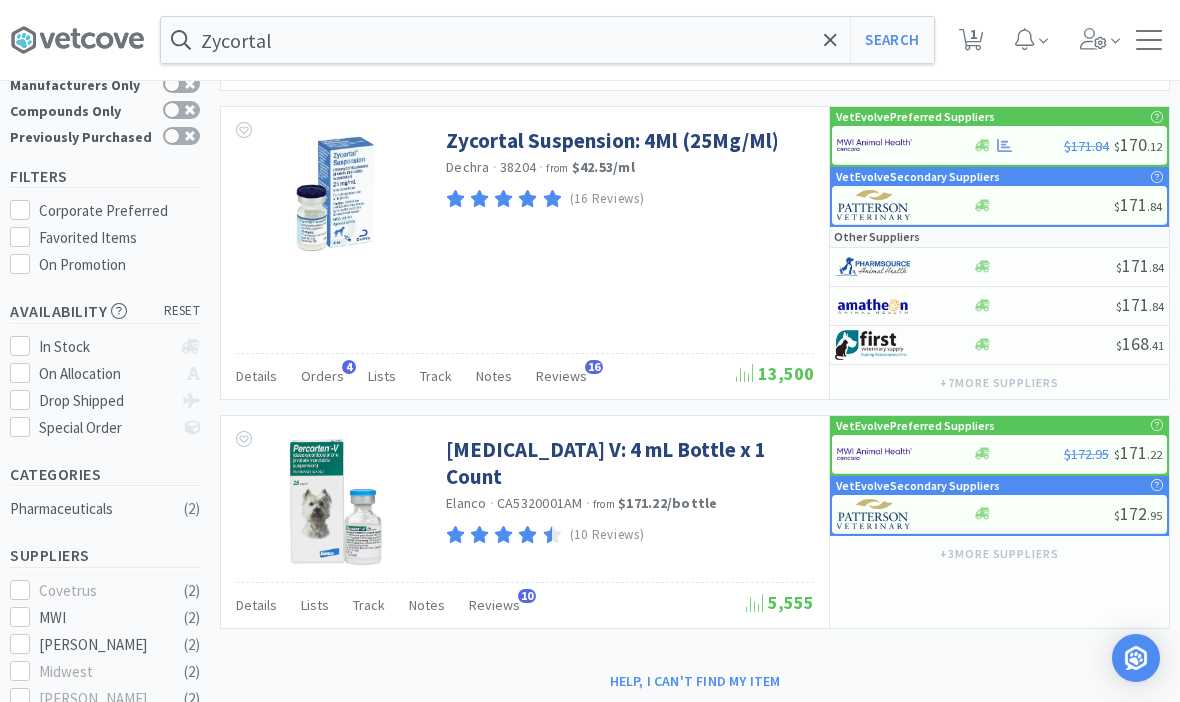 scroll, scrollTop: 42, scrollLeft: 0, axis: vertical 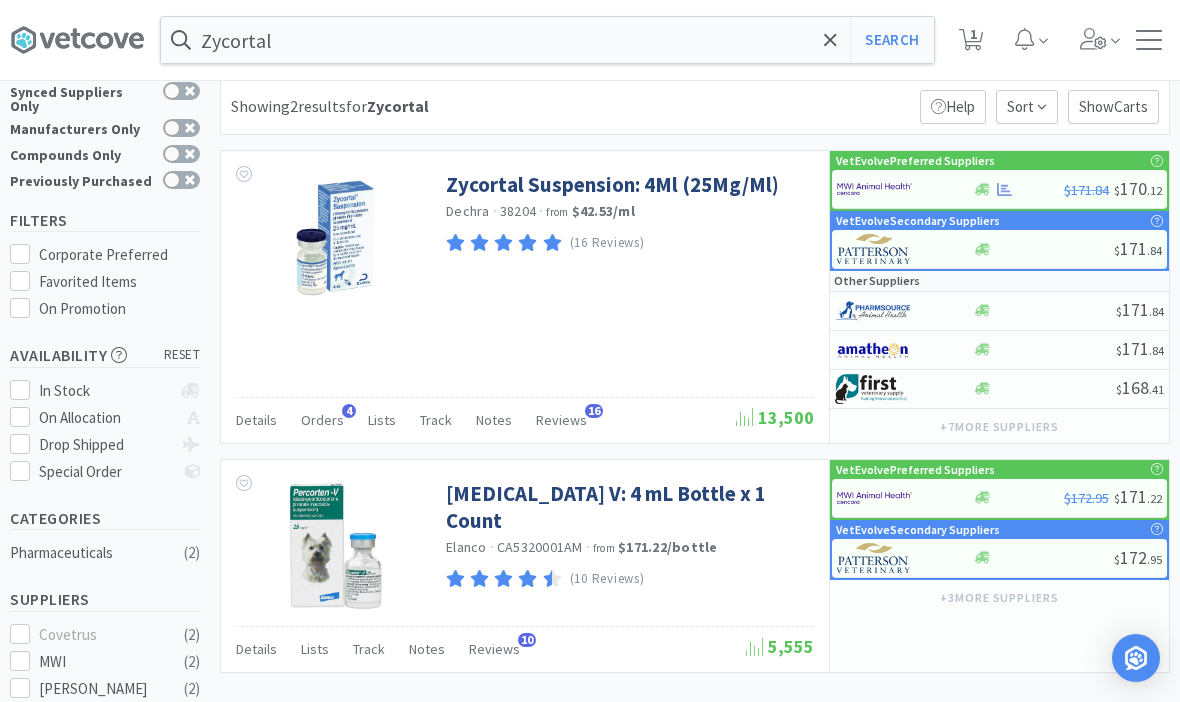 click on "Orders 4" at bounding box center [322, 423] 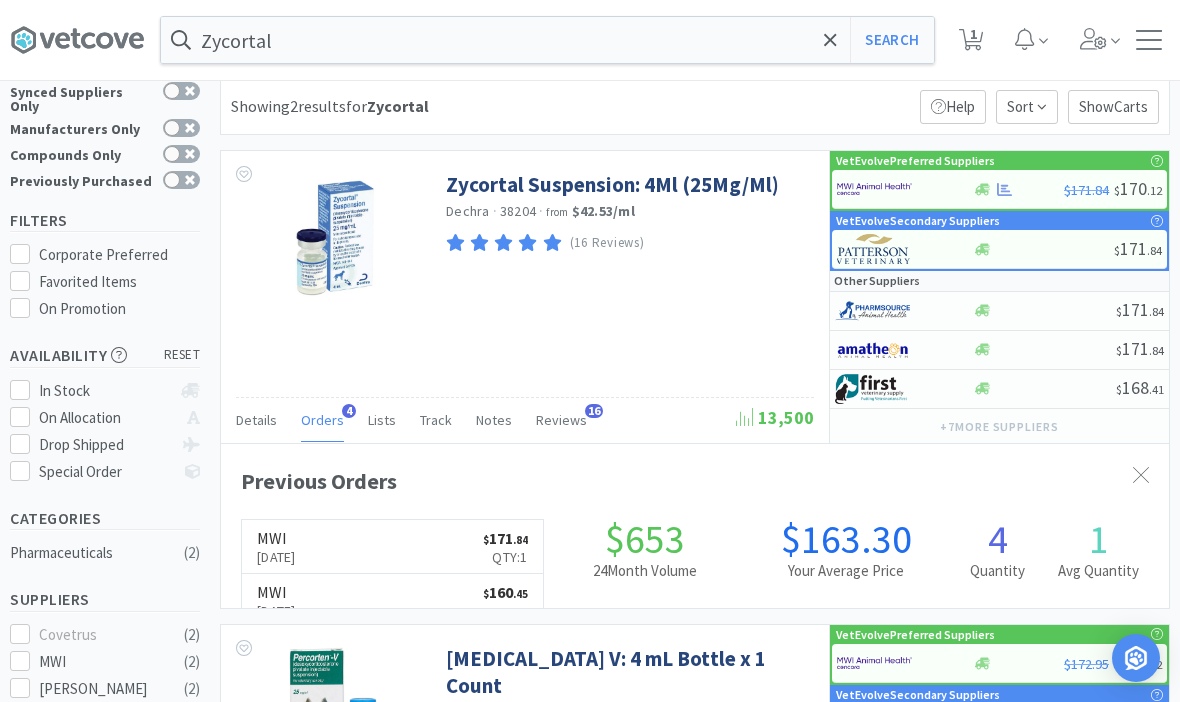 scroll, scrollTop: 999511, scrollLeft: 999052, axis: both 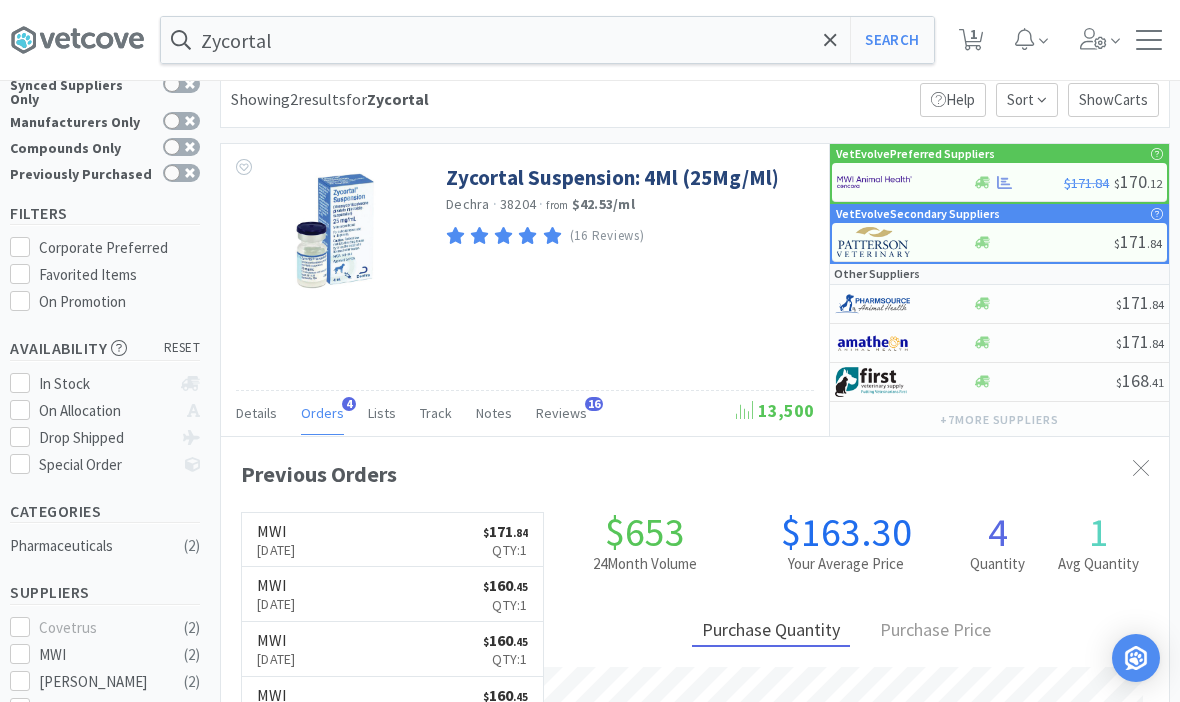 click on "Zycortal Suspension: 4Ml (25Mg/Ml)" at bounding box center (612, 177) 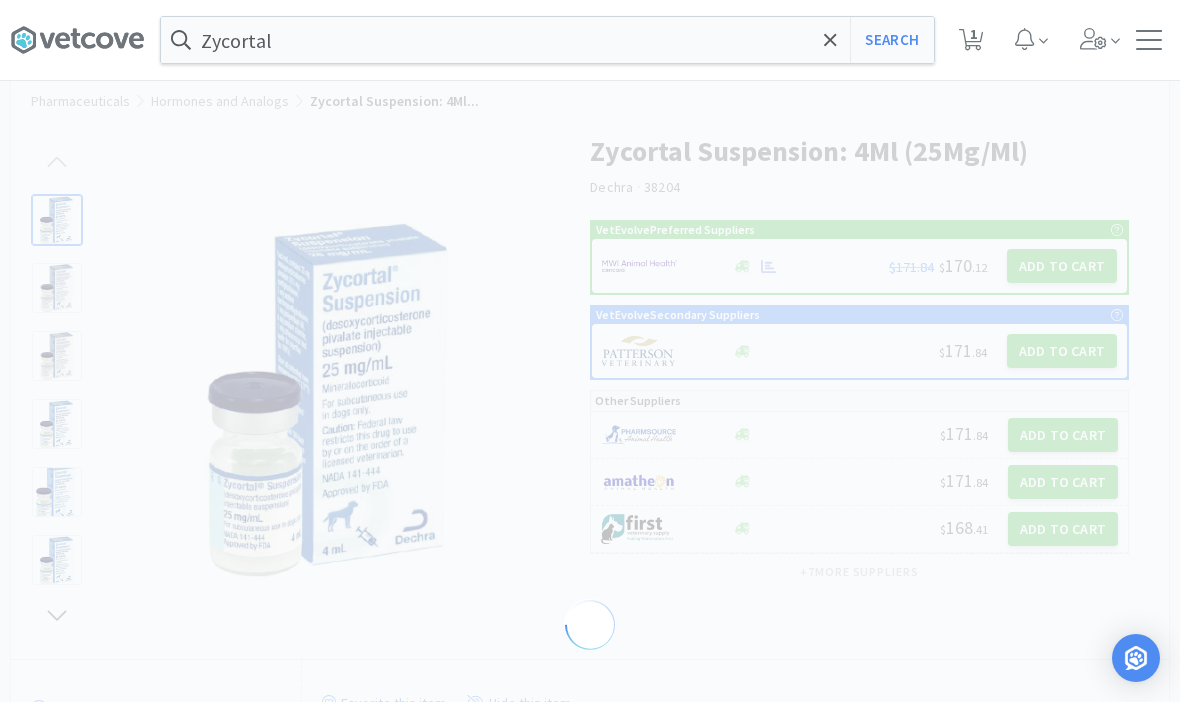 scroll, scrollTop: 0, scrollLeft: 0, axis: both 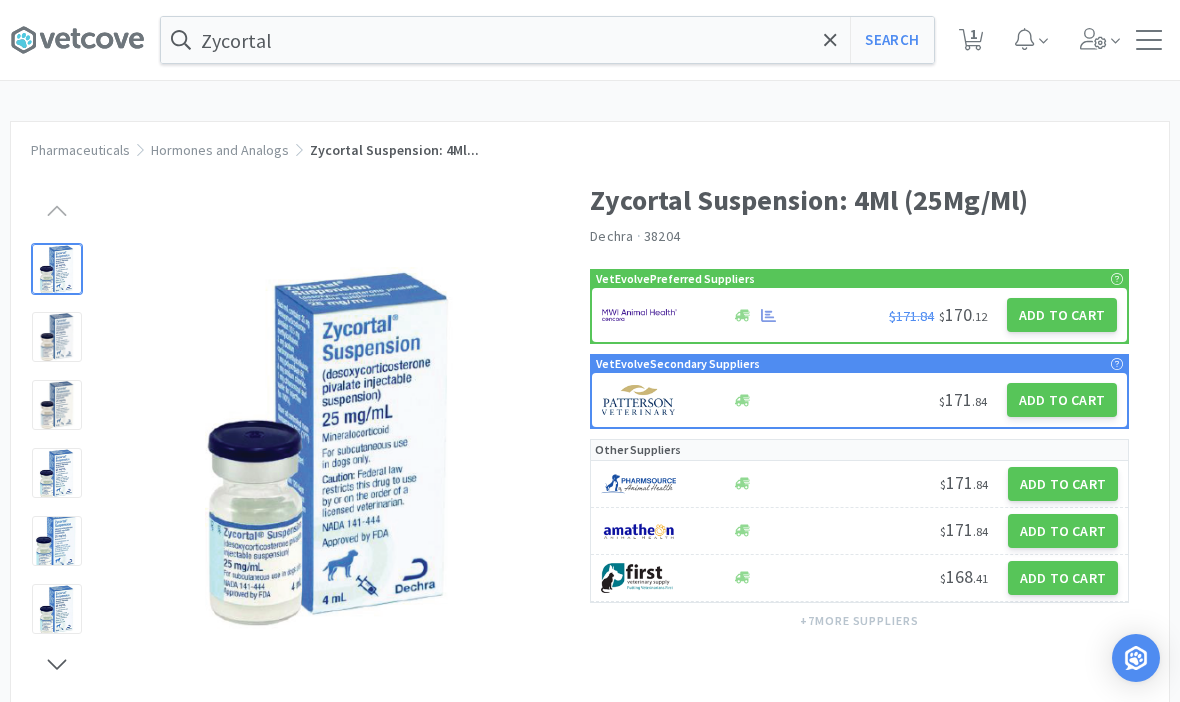 select on "2" 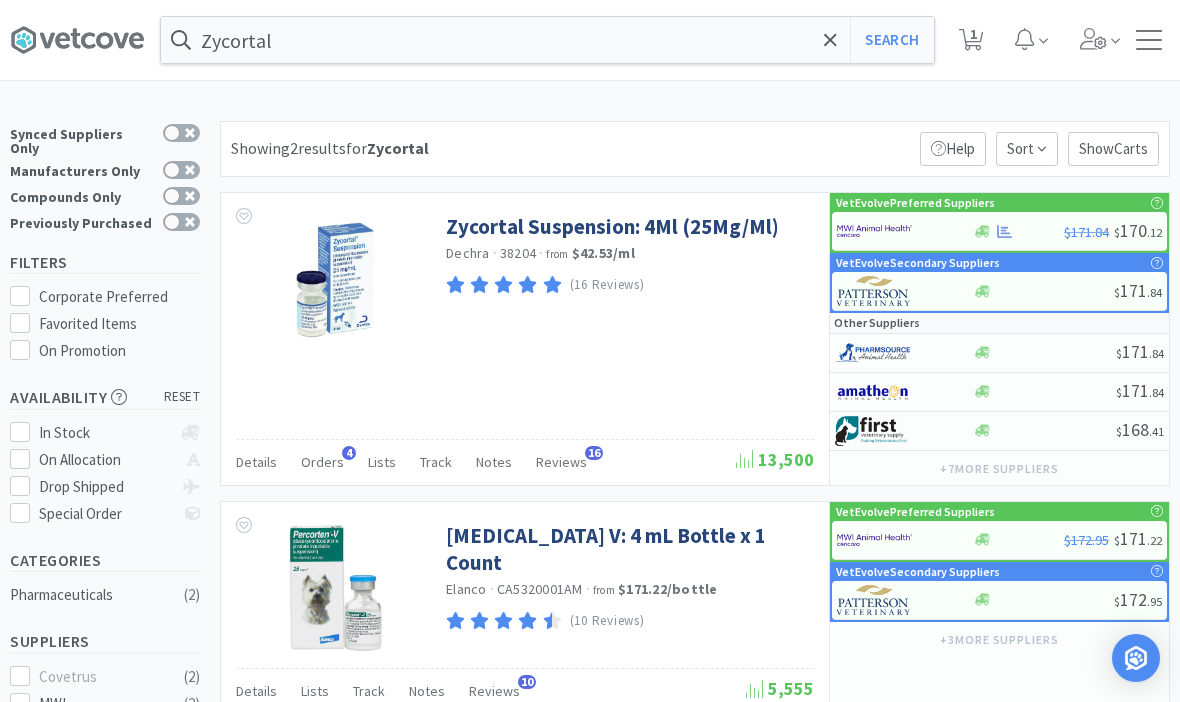 scroll, scrollTop: 119, scrollLeft: 0, axis: vertical 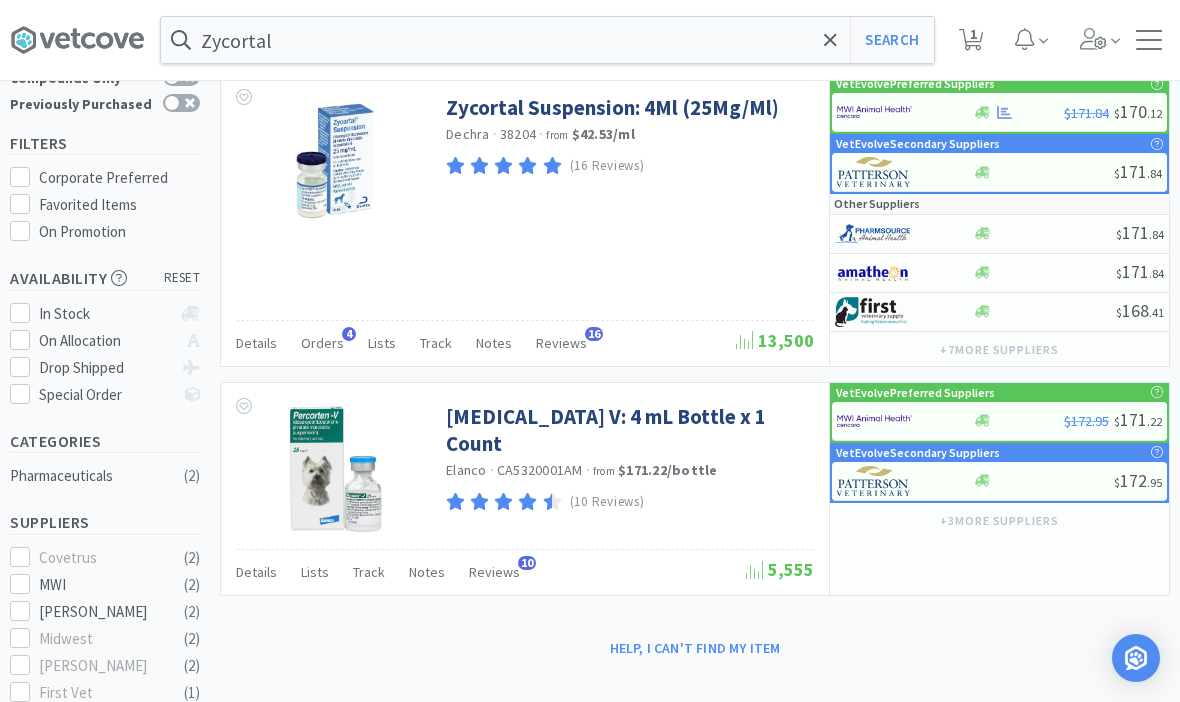 click on "[MEDICAL_DATA] V: 4 mL Bottle x 1 Count" at bounding box center (627, 430) 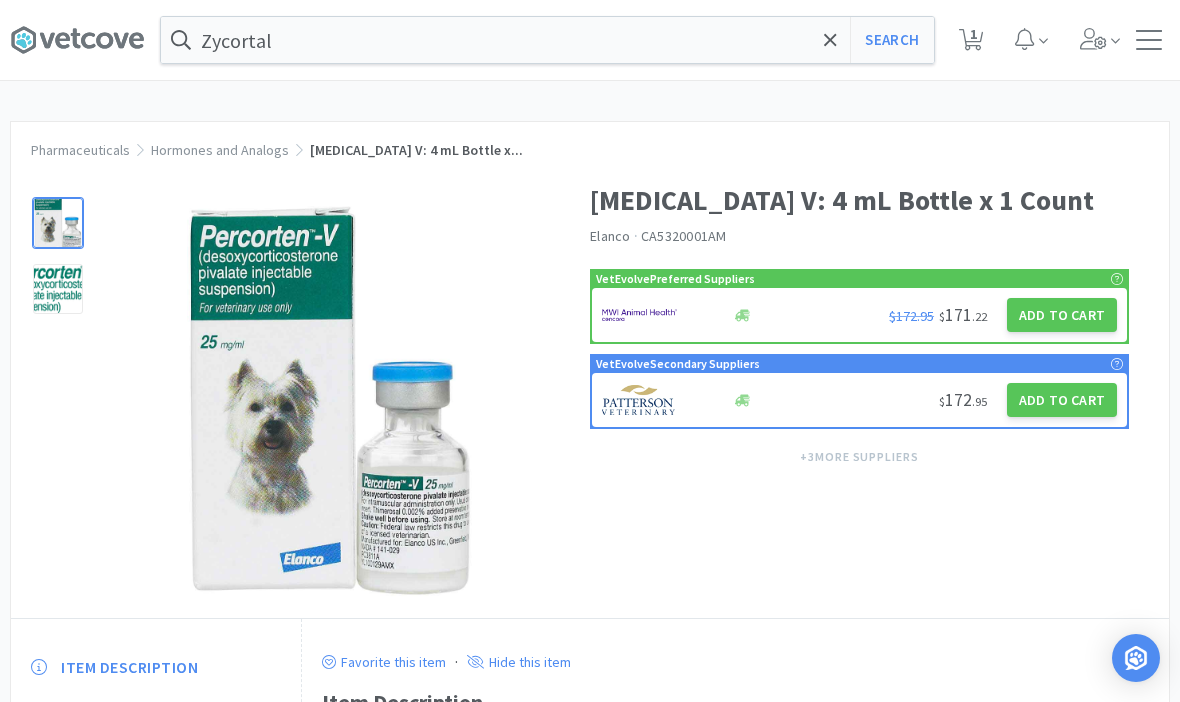select on "2" 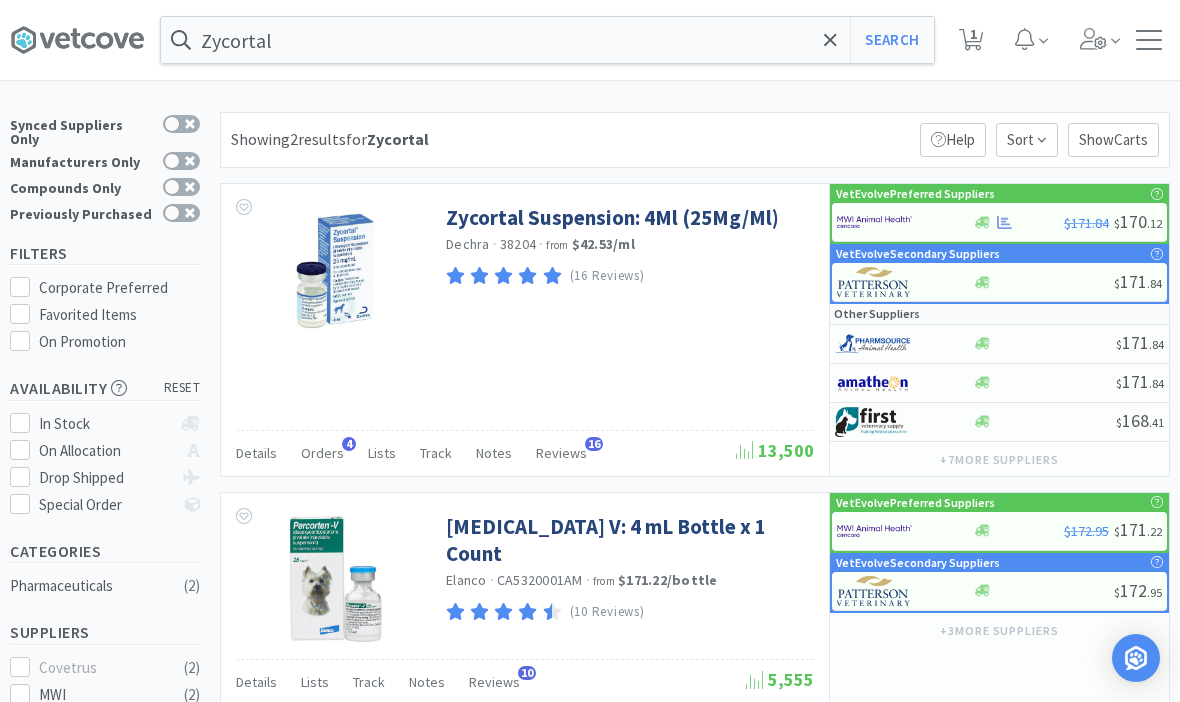 scroll, scrollTop: 0, scrollLeft: 0, axis: both 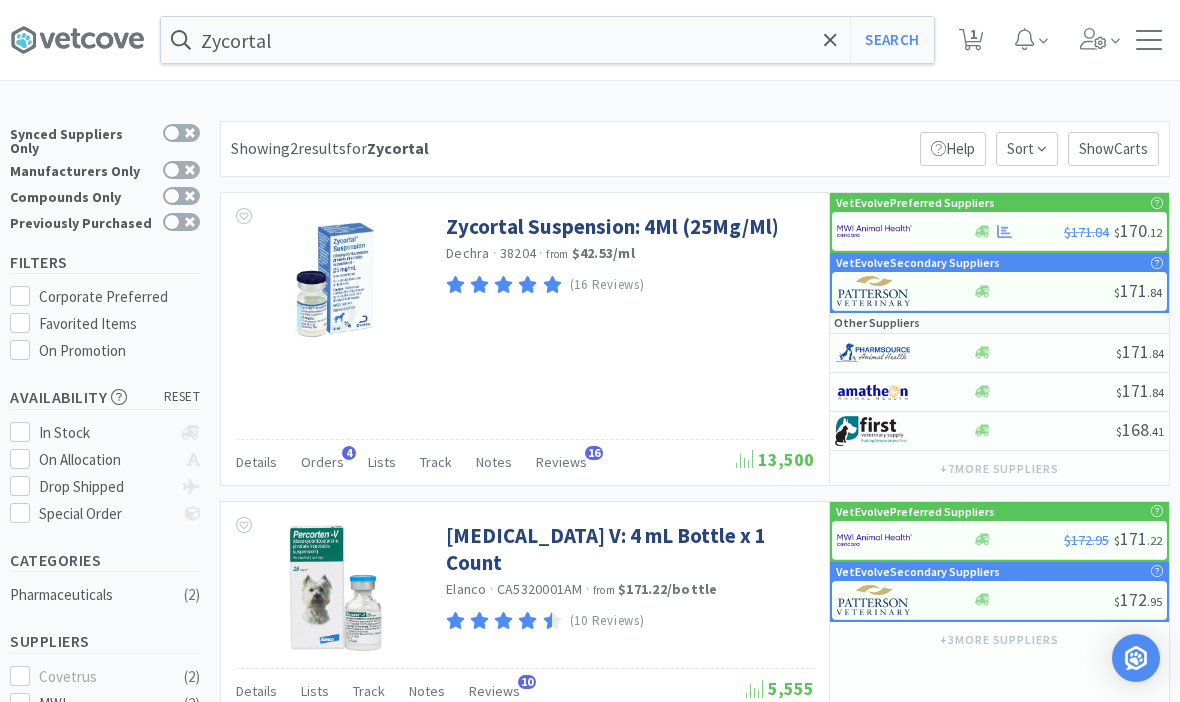 click 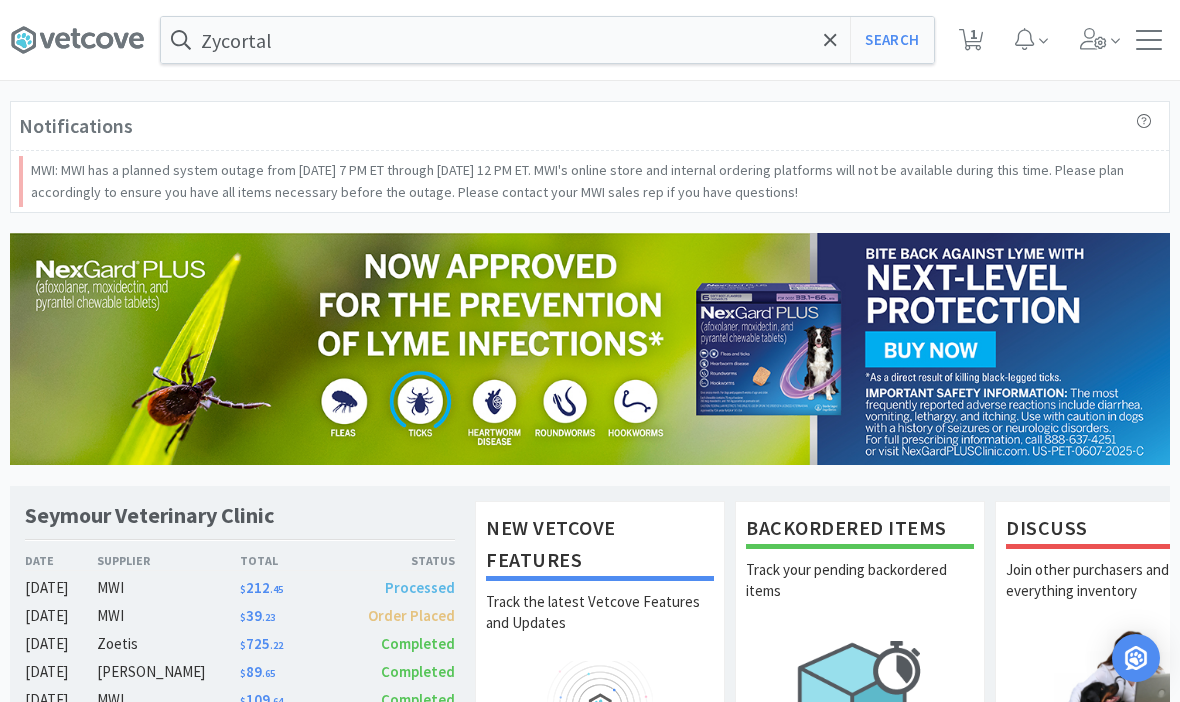 click 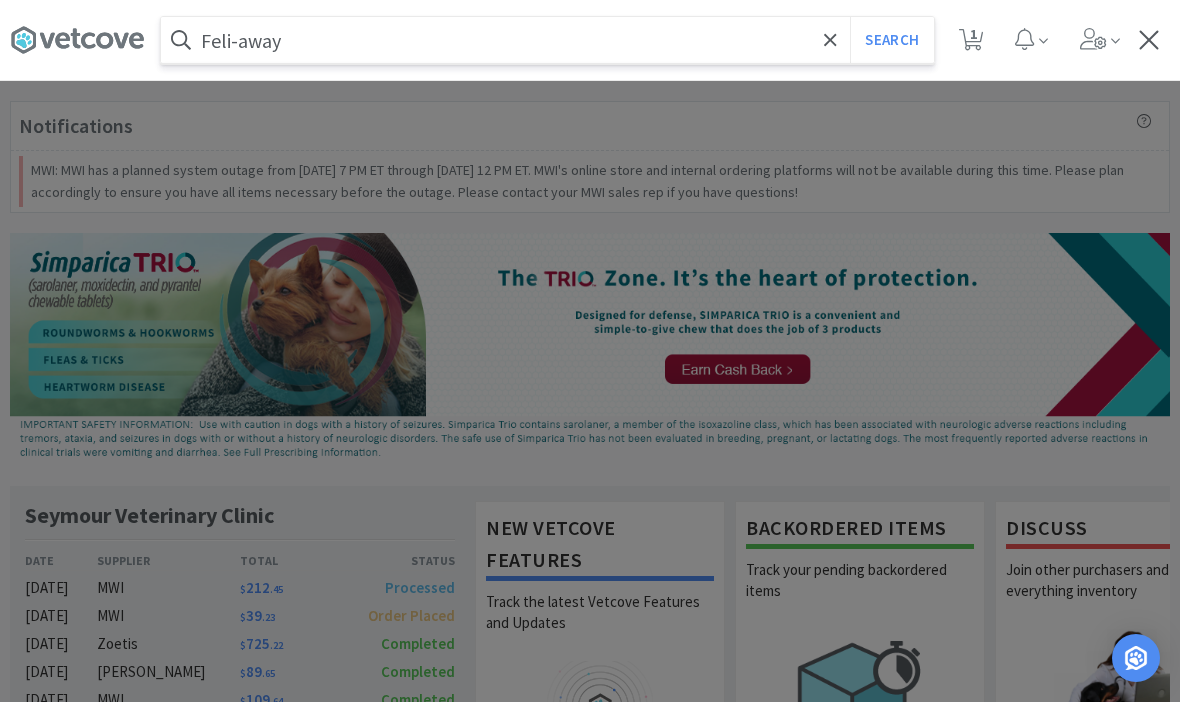 type on "Feli-away" 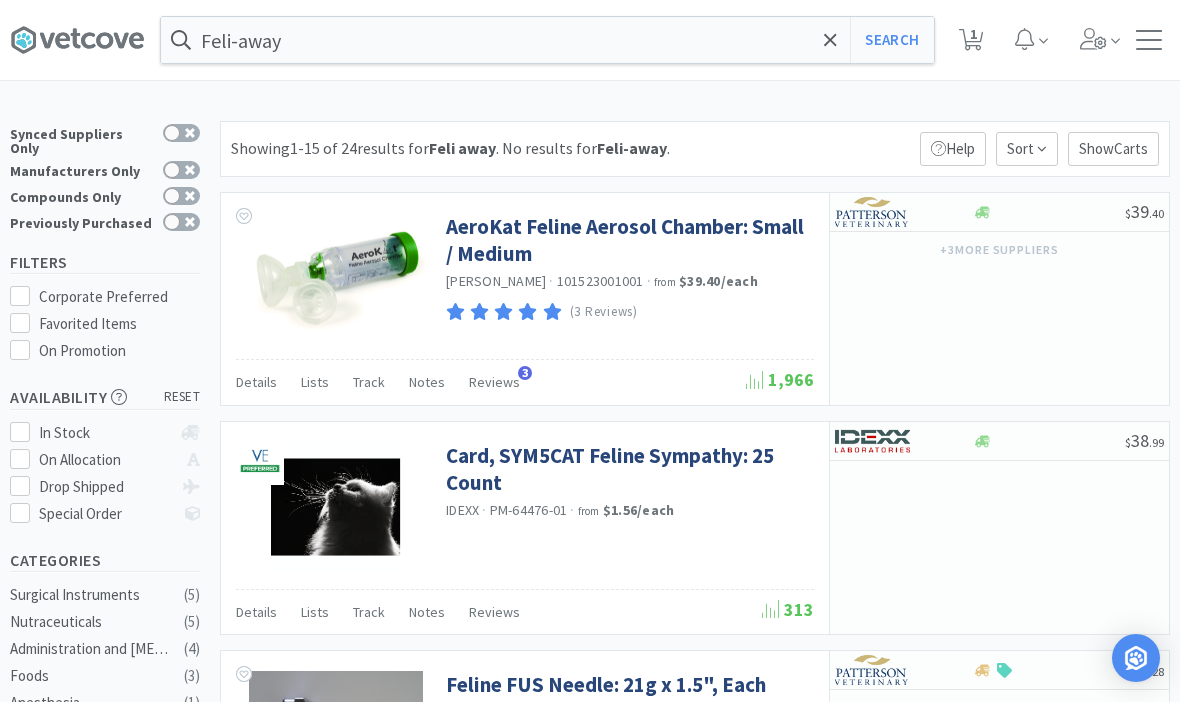 click 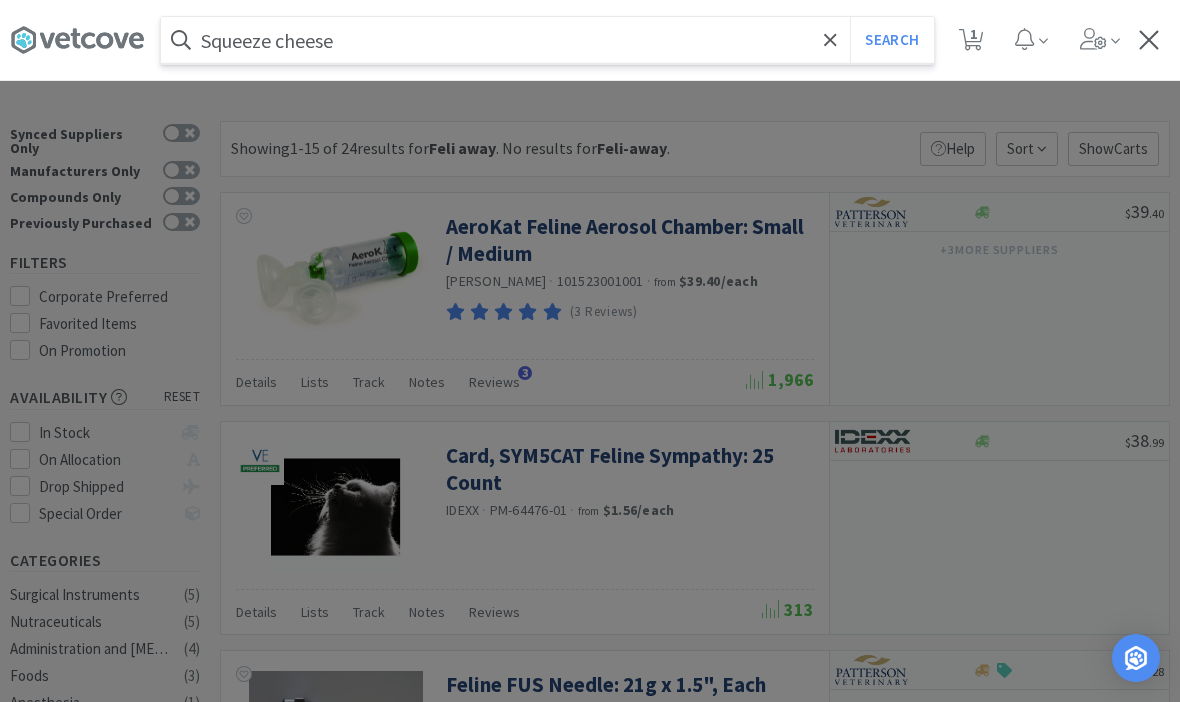 type on "Squeeze cheese" 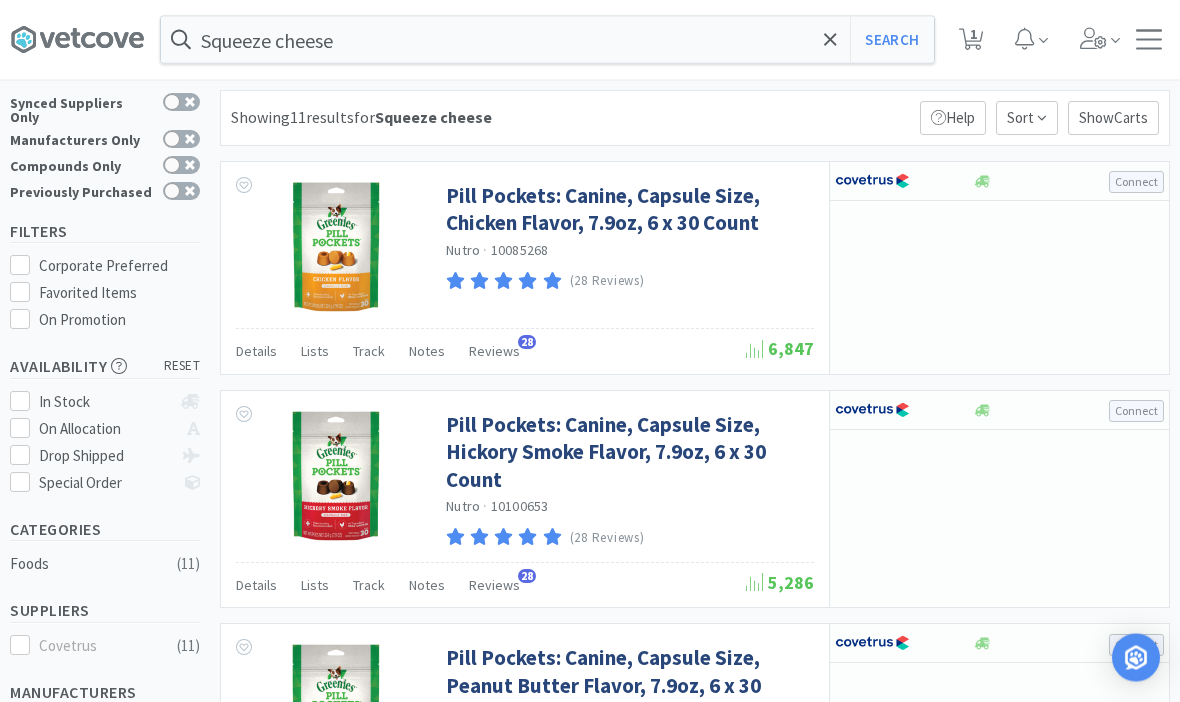scroll, scrollTop: 0, scrollLeft: 0, axis: both 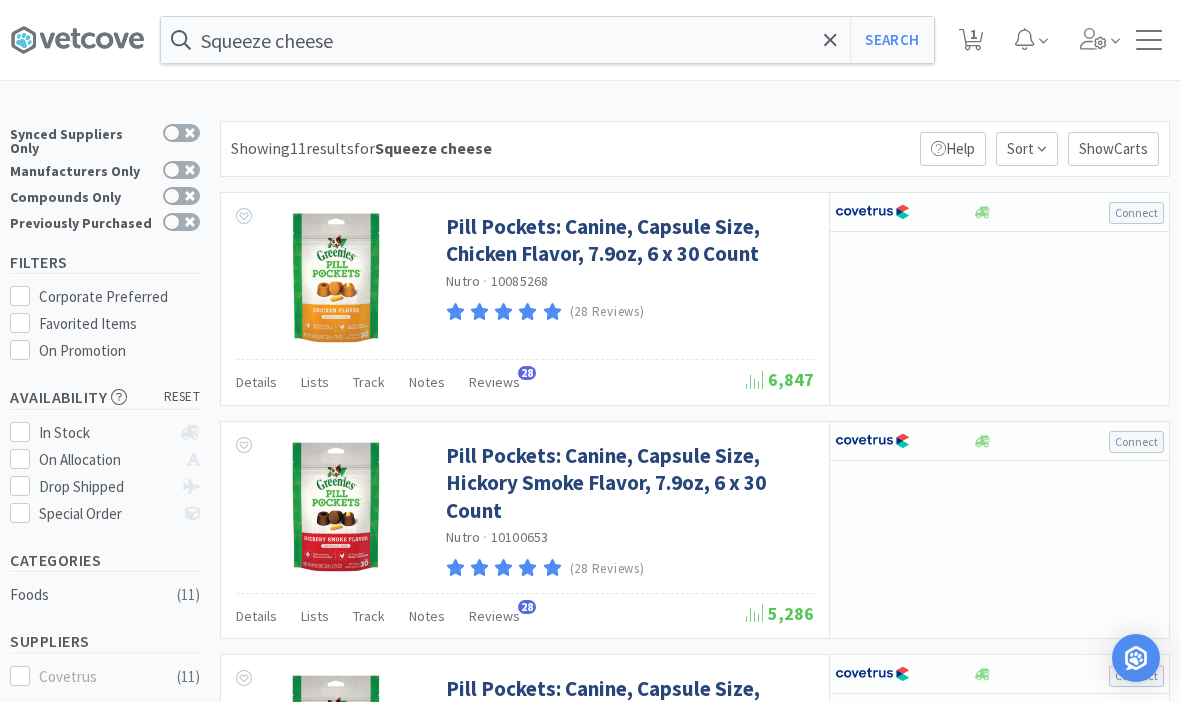 click on "Squeeze cheese" at bounding box center [547, 40] 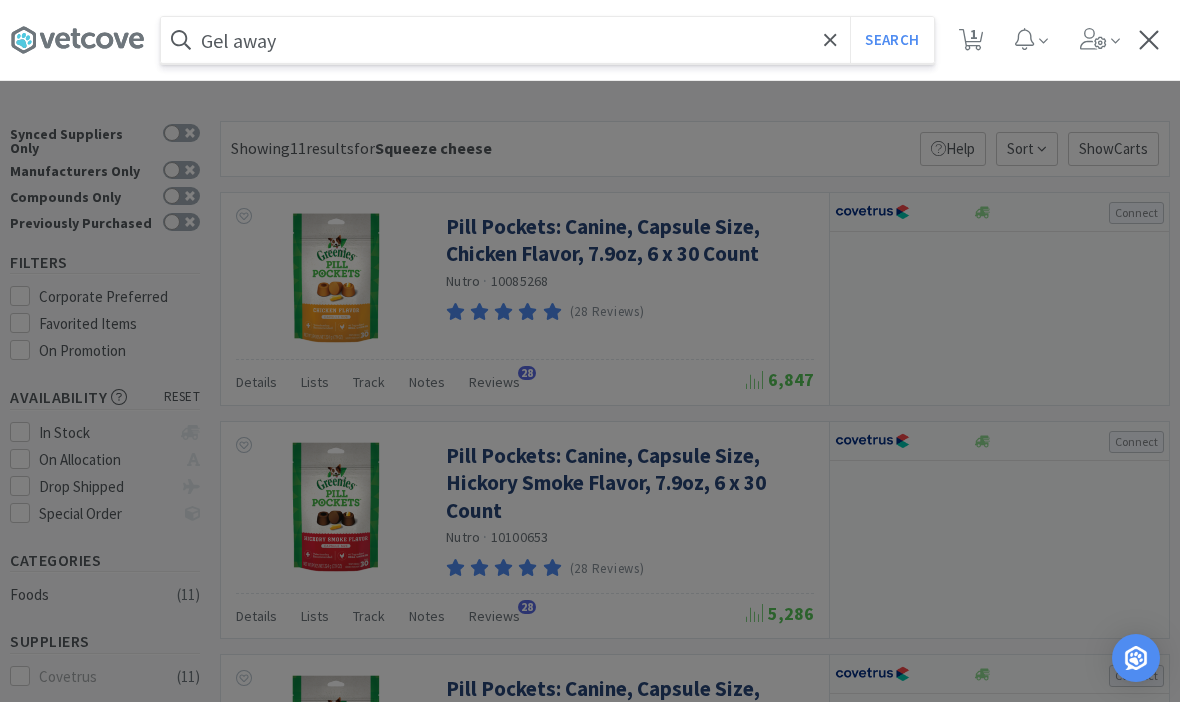 click on "Search" at bounding box center (891, 40) 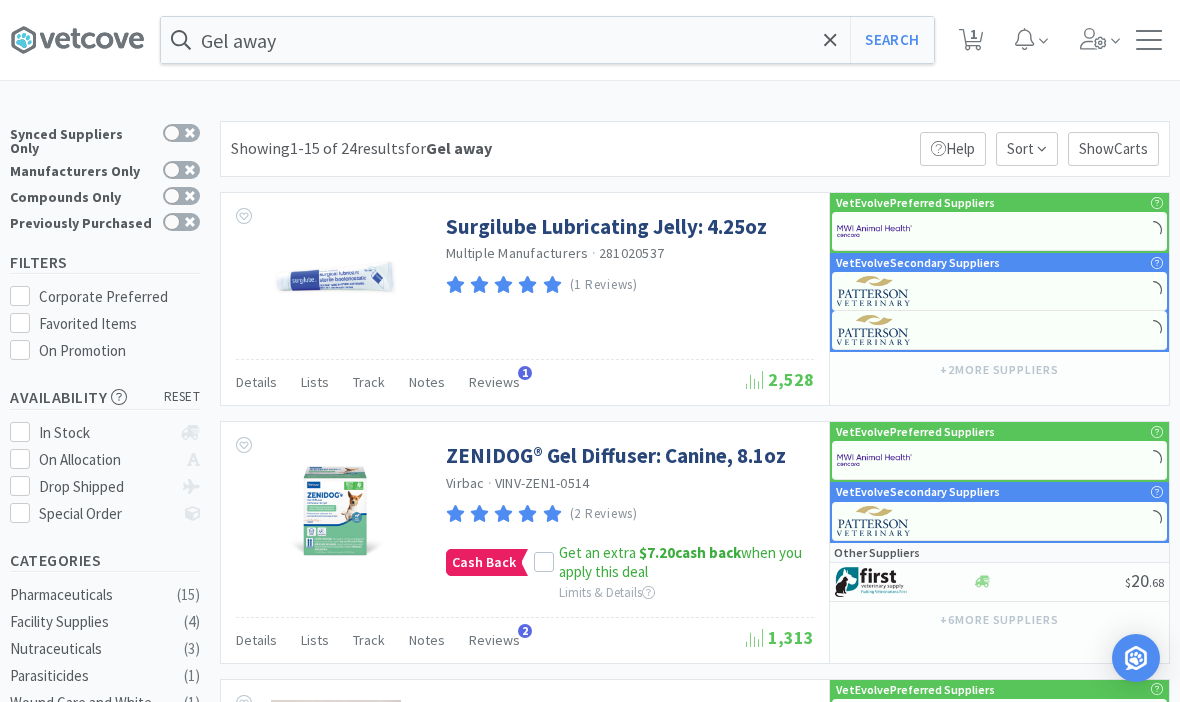 click on "Gel away" at bounding box center [547, 40] 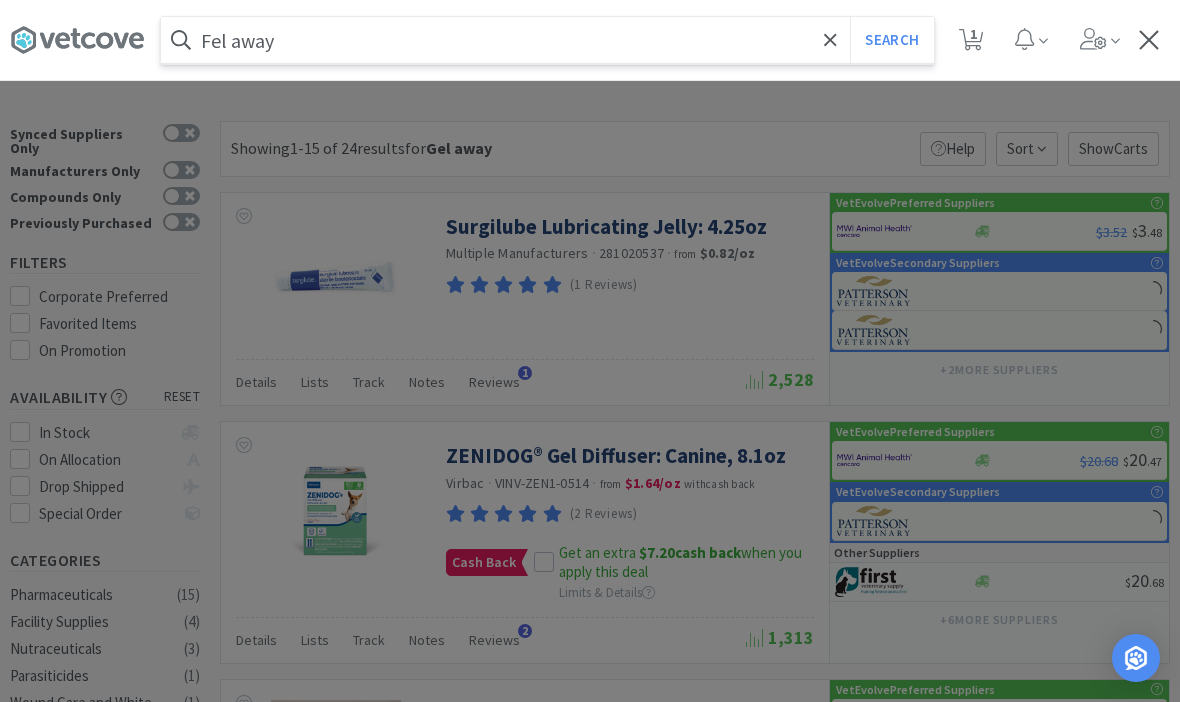 click on "Search" at bounding box center [891, 40] 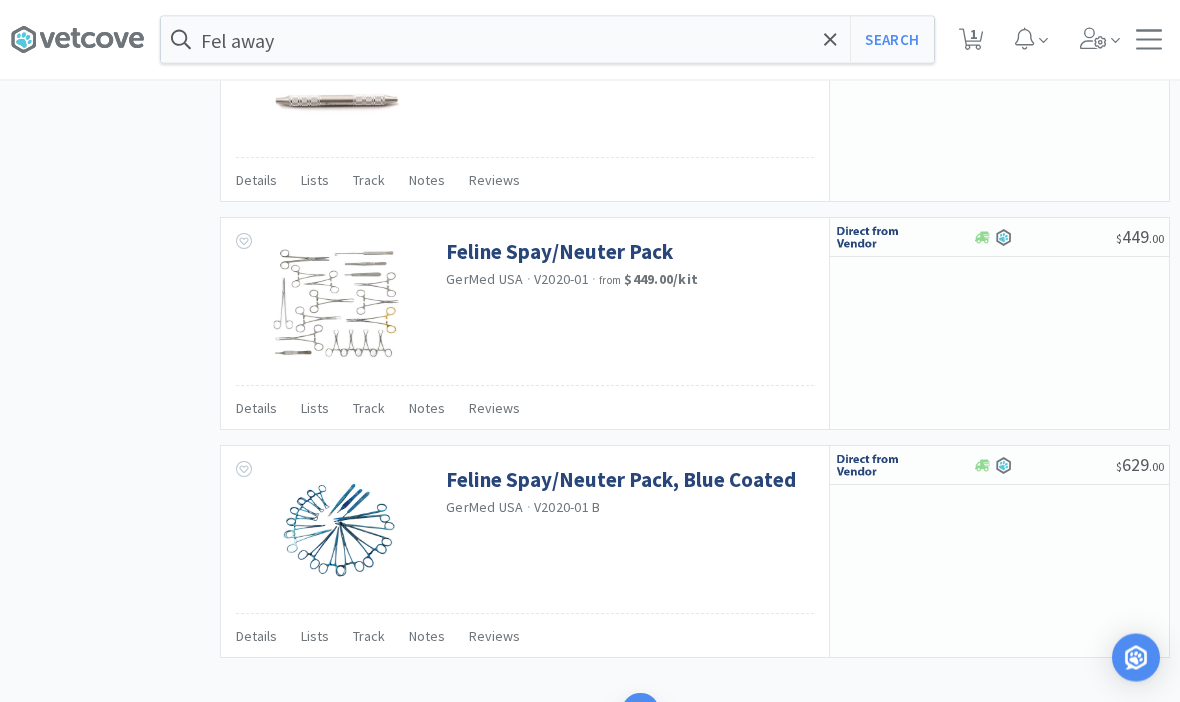 scroll, scrollTop: 3014, scrollLeft: 0, axis: vertical 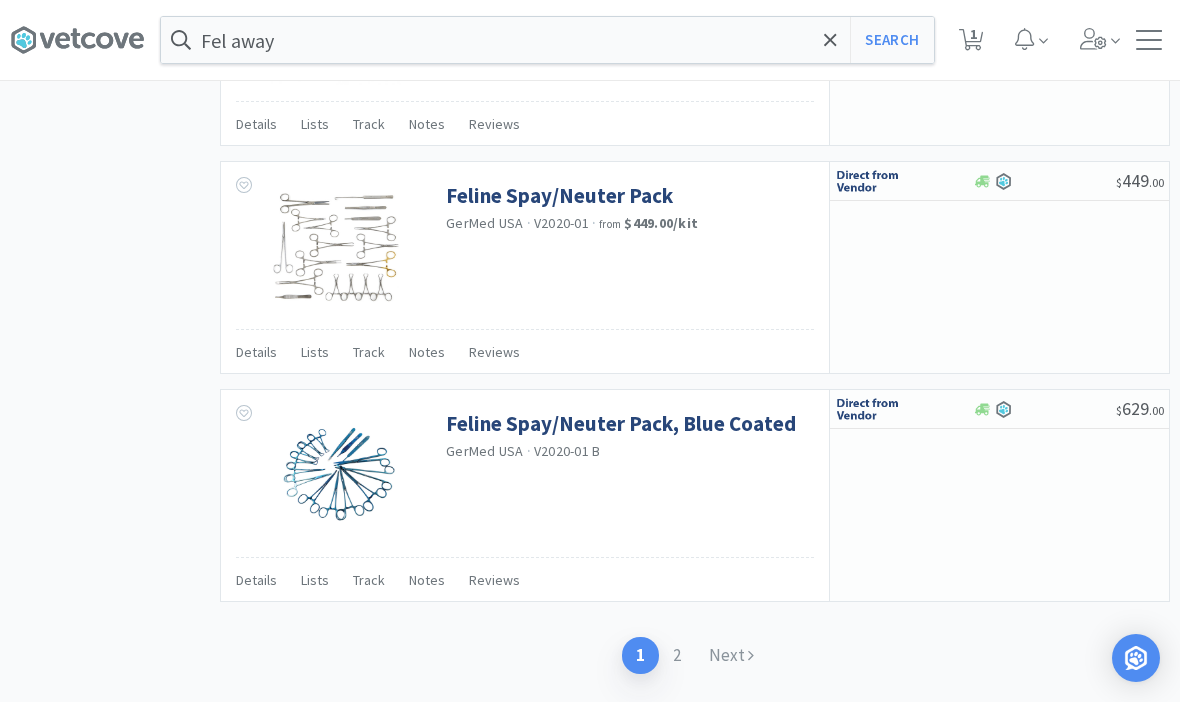 click on "2" at bounding box center (677, 655) 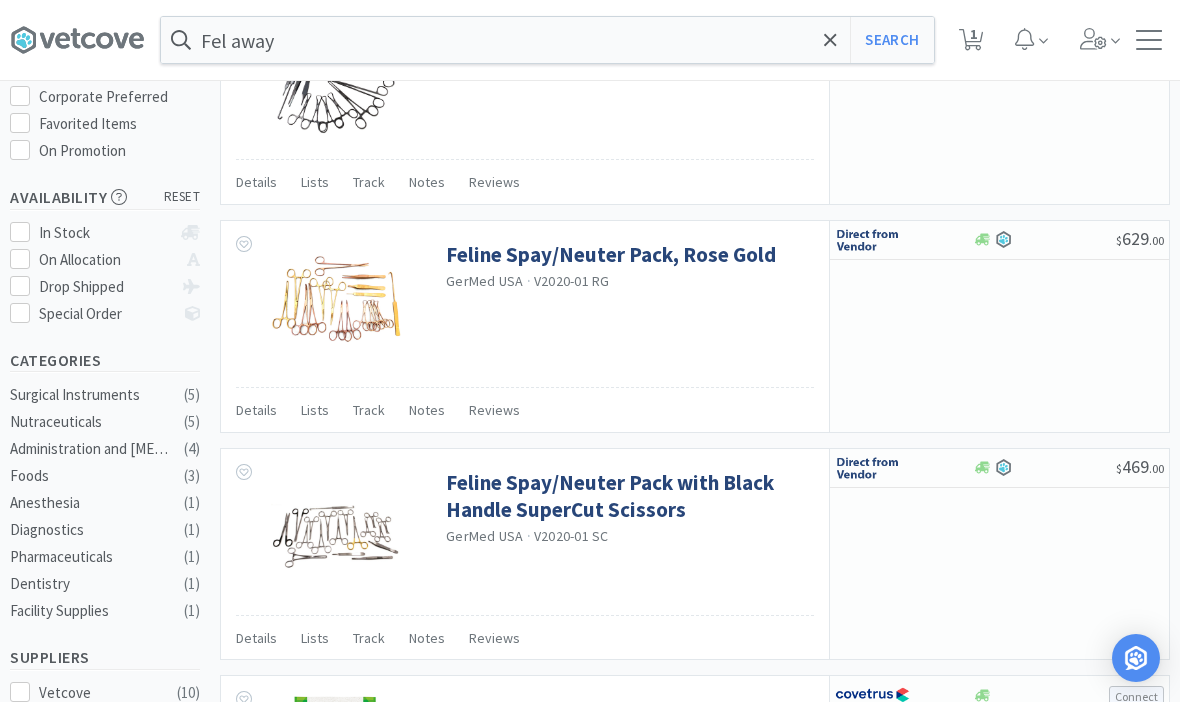 scroll, scrollTop: 0, scrollLeft: 0, axis: both 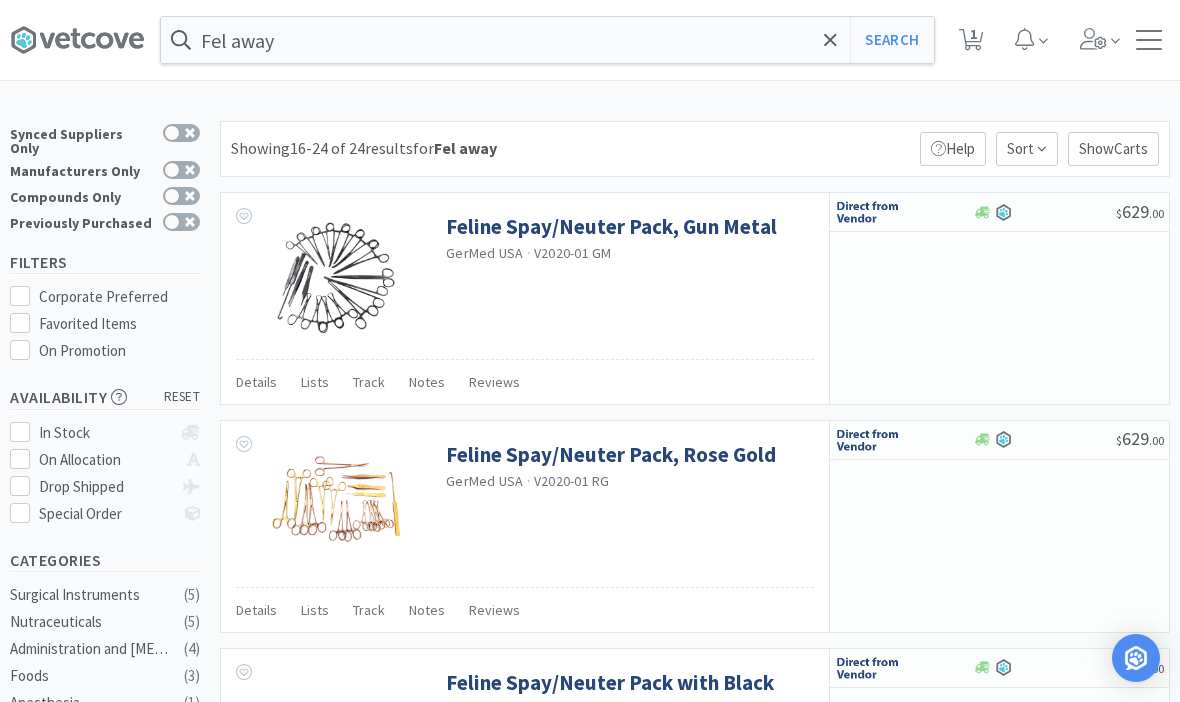 click on "Fel away" at bounding box center [547, 40] 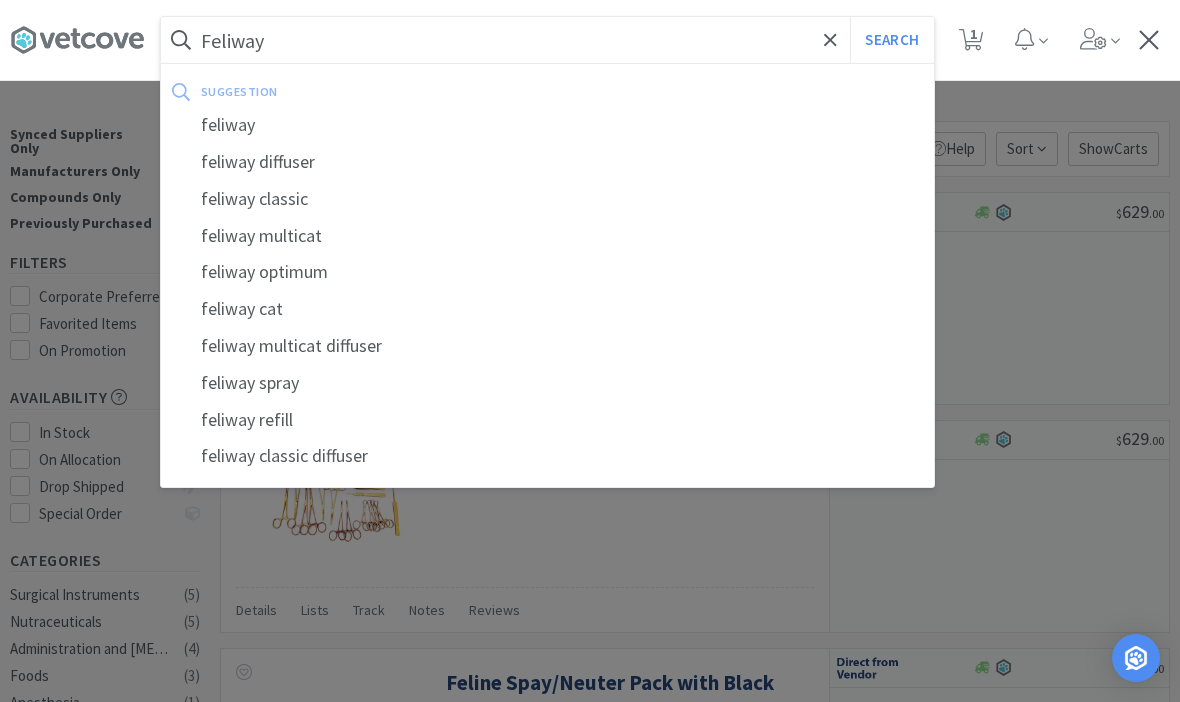click on "feliway" at bounding box center (547, 125) 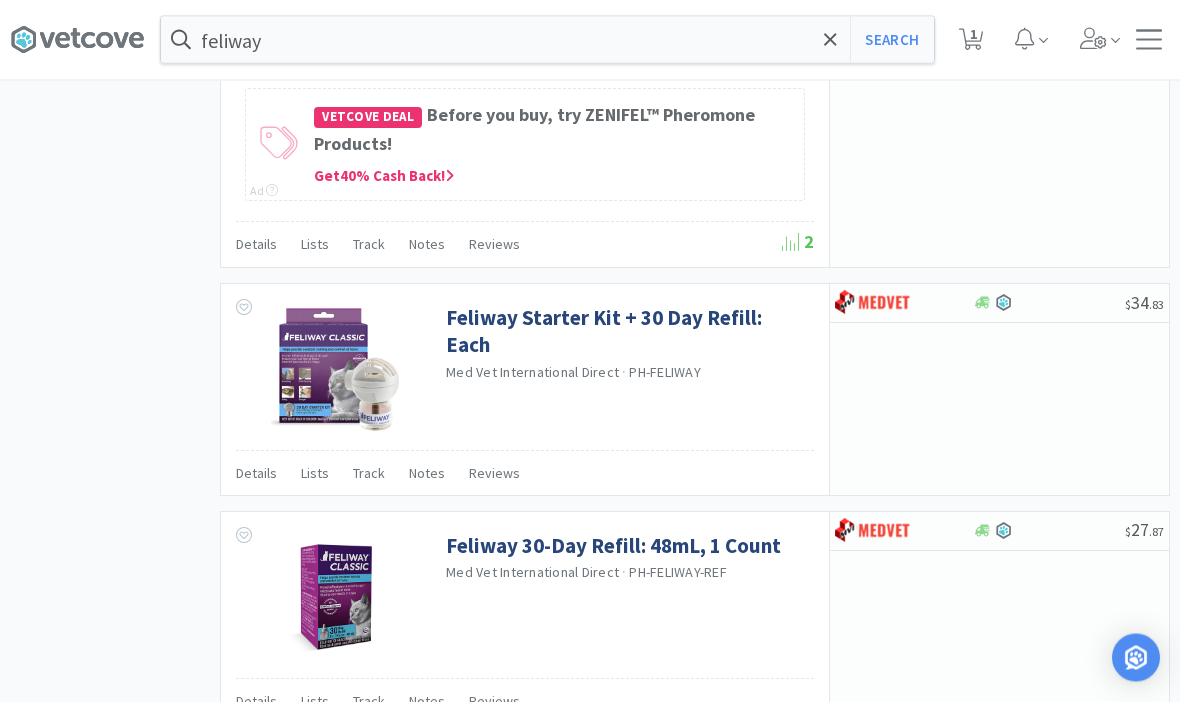 scroll, scrollTop: 2810, scrollLeft: 0, axis: vertical 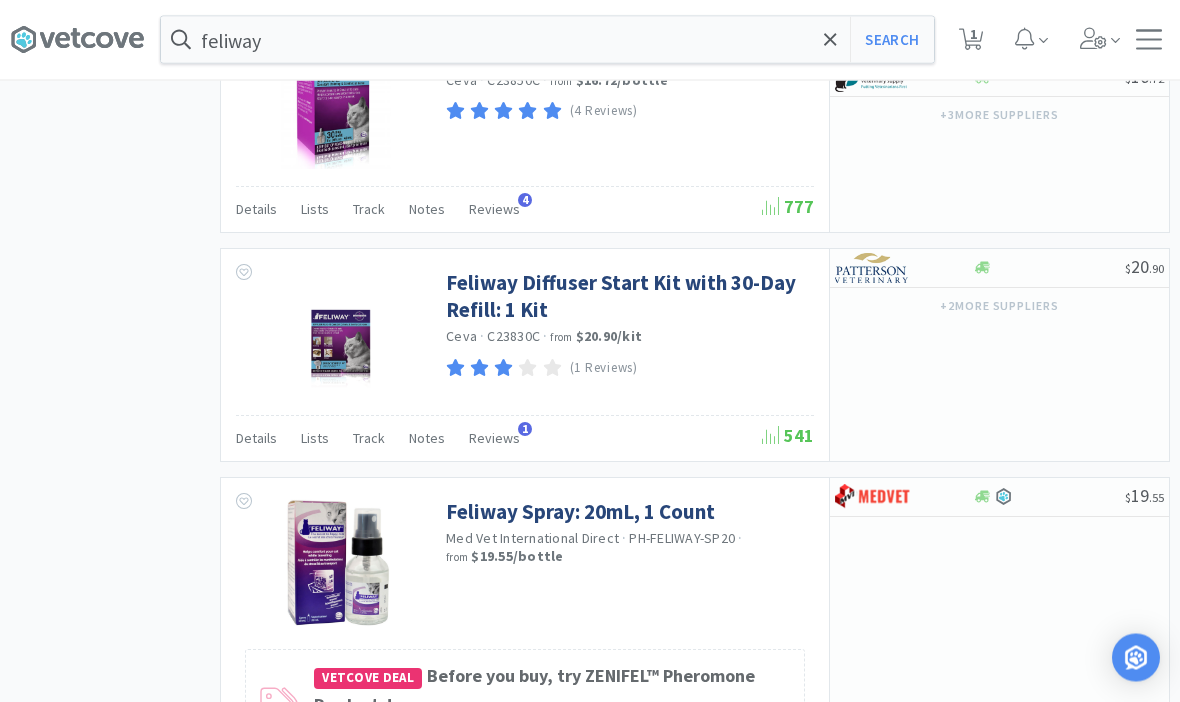 click on "feliway" at bounding box center (547, 40) 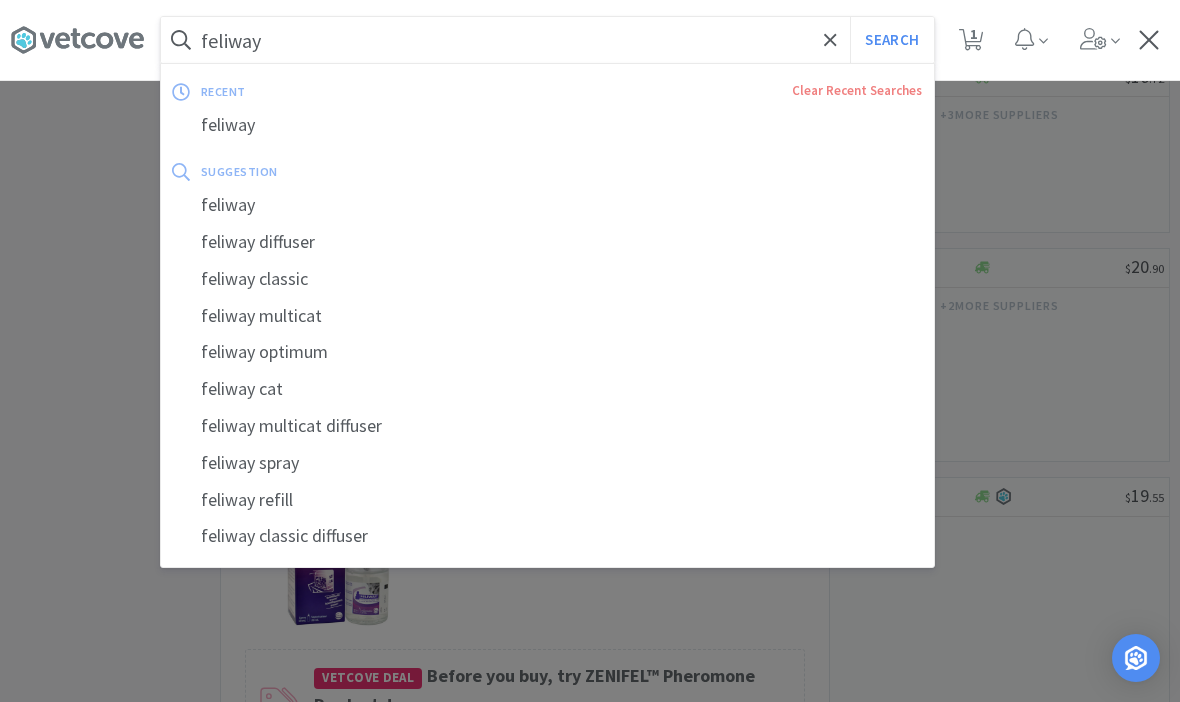 scroll, scrollTop: 2245, scrollLeft: 0, axis: vertical 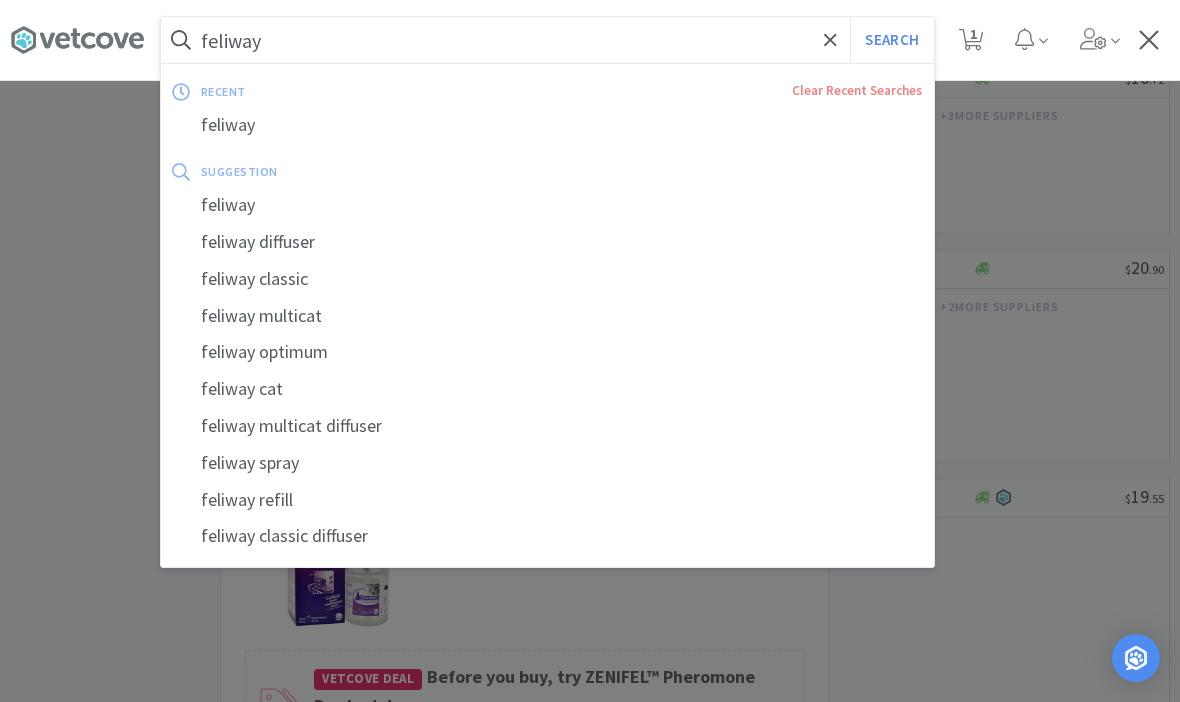 click at bounding box center [830, 40] 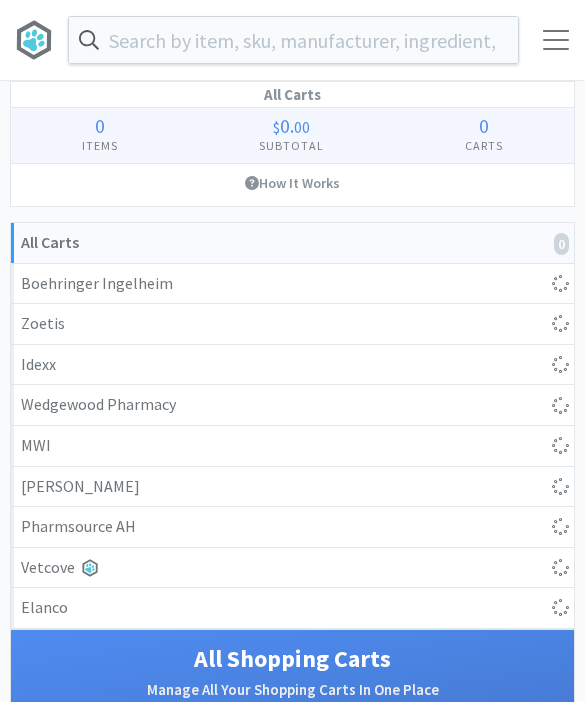 select on "2" 